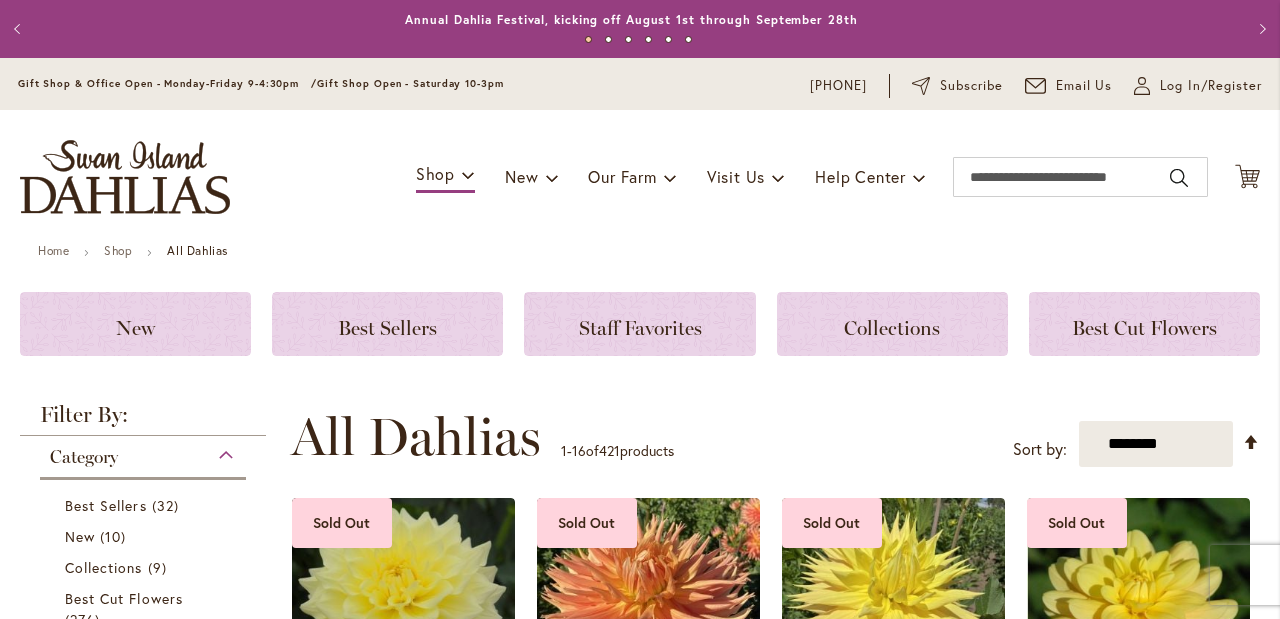 scroll, scrollTop: 0, scrollLeft: 0, axis: both 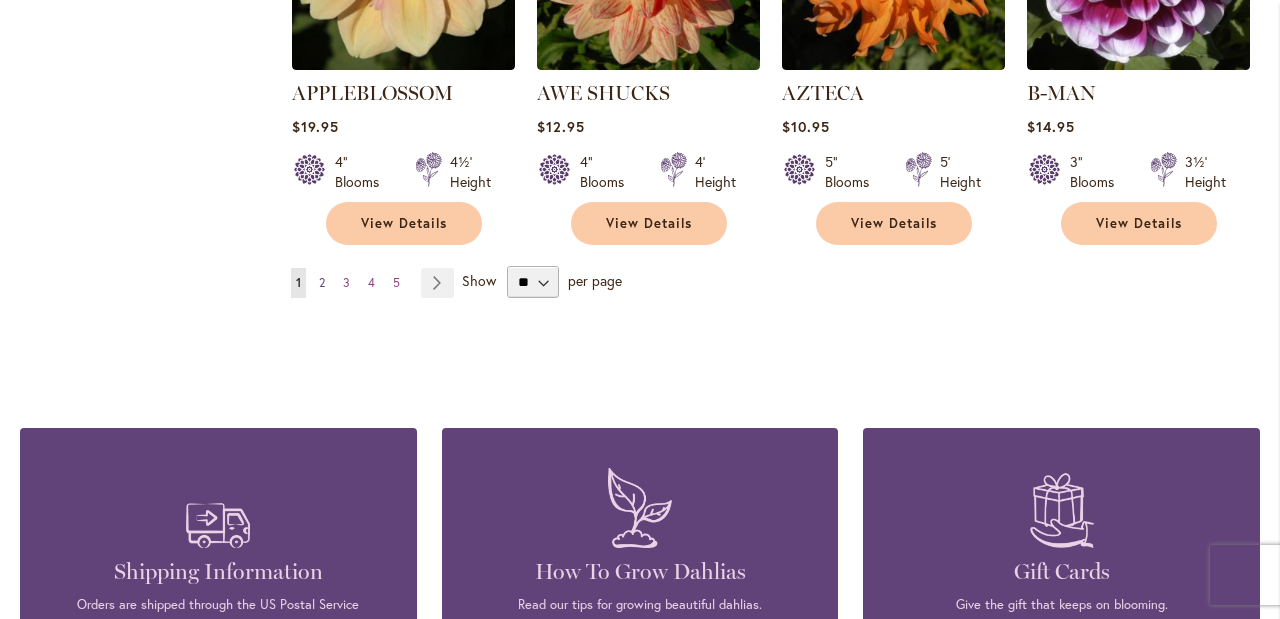 click on "Page
2" at bounding box center (322, 283) 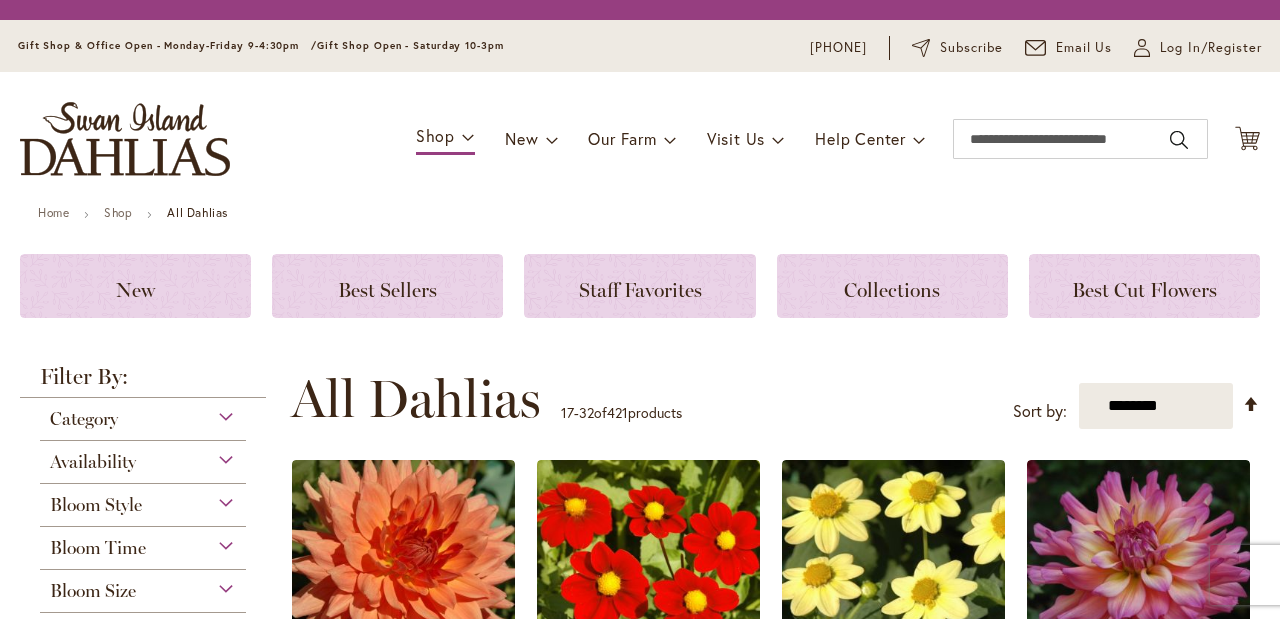 scroll, scrollTop: 0, scrollLeft: 0, axis: both 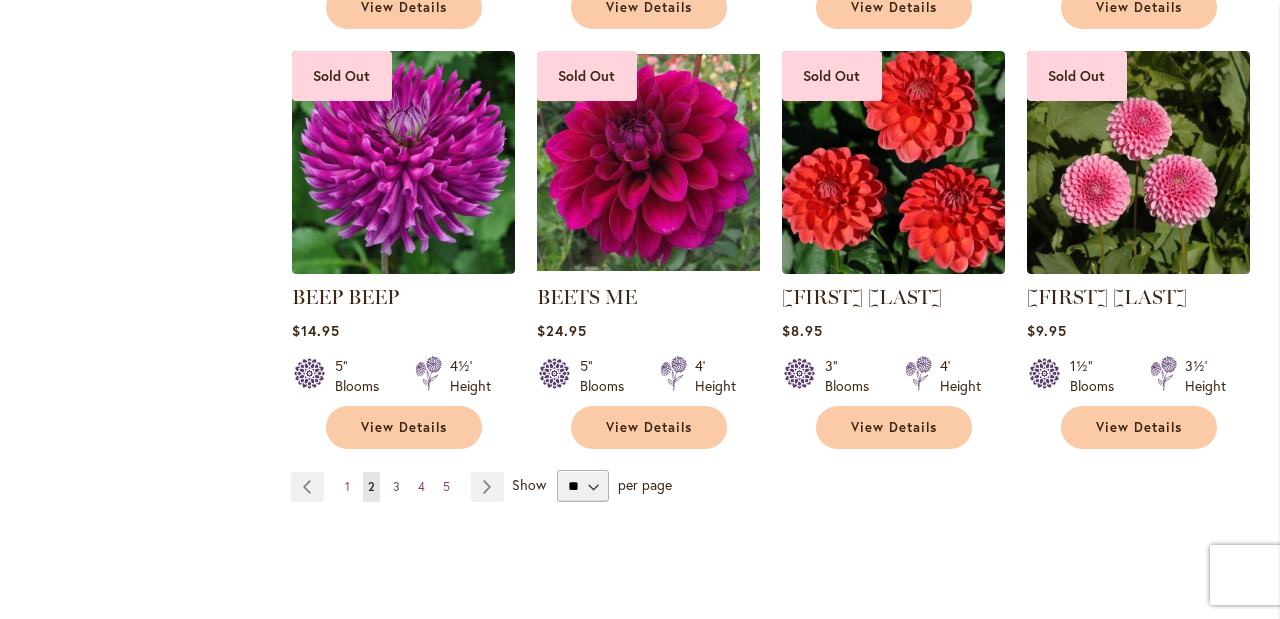 click on "3" at bounding box center [396, 486] 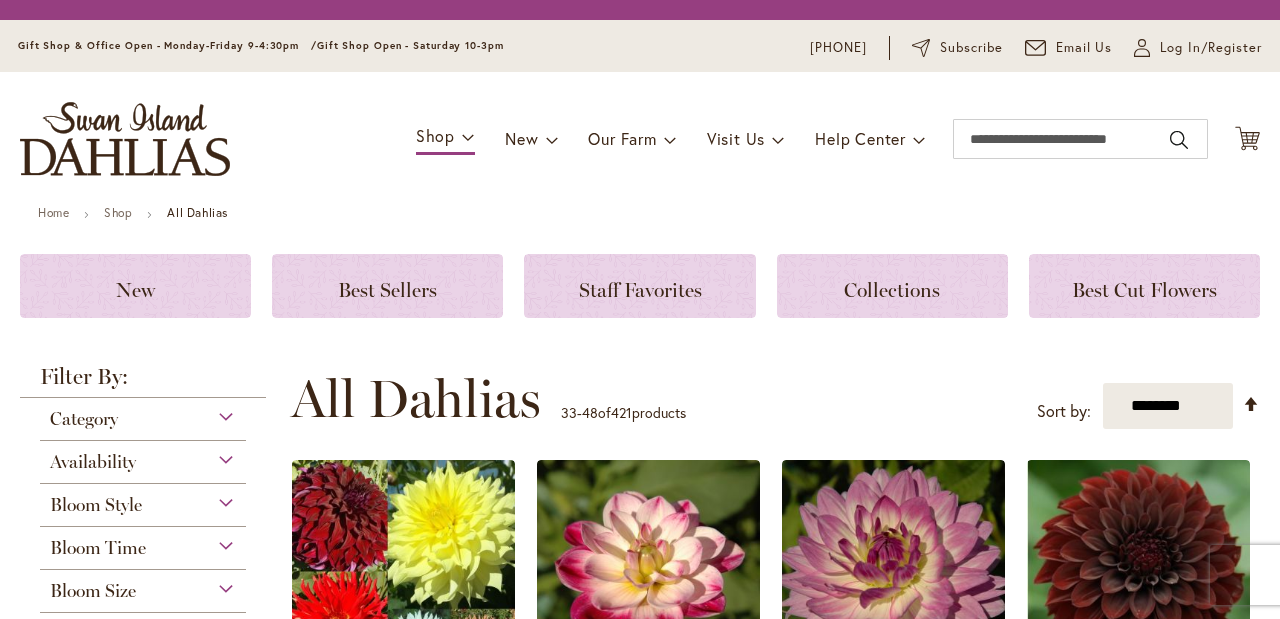 scroll, scrollTop: 0, scrollLeft: 0, axis: both 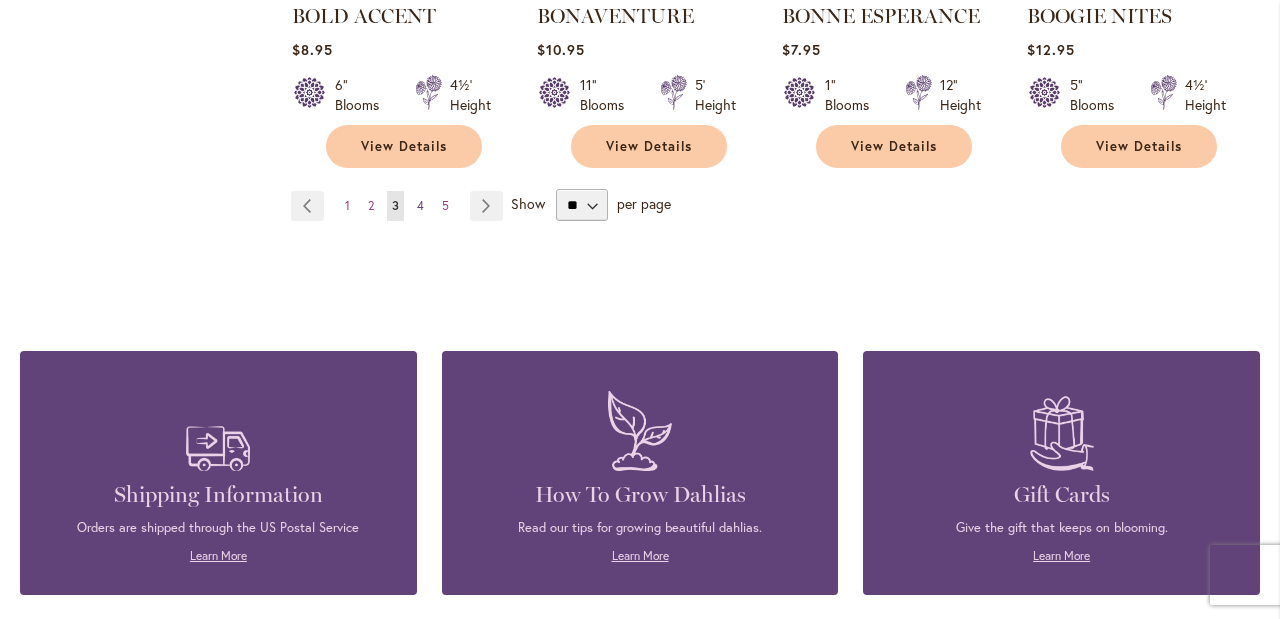 click on "4" at bounding box center (420, 205) 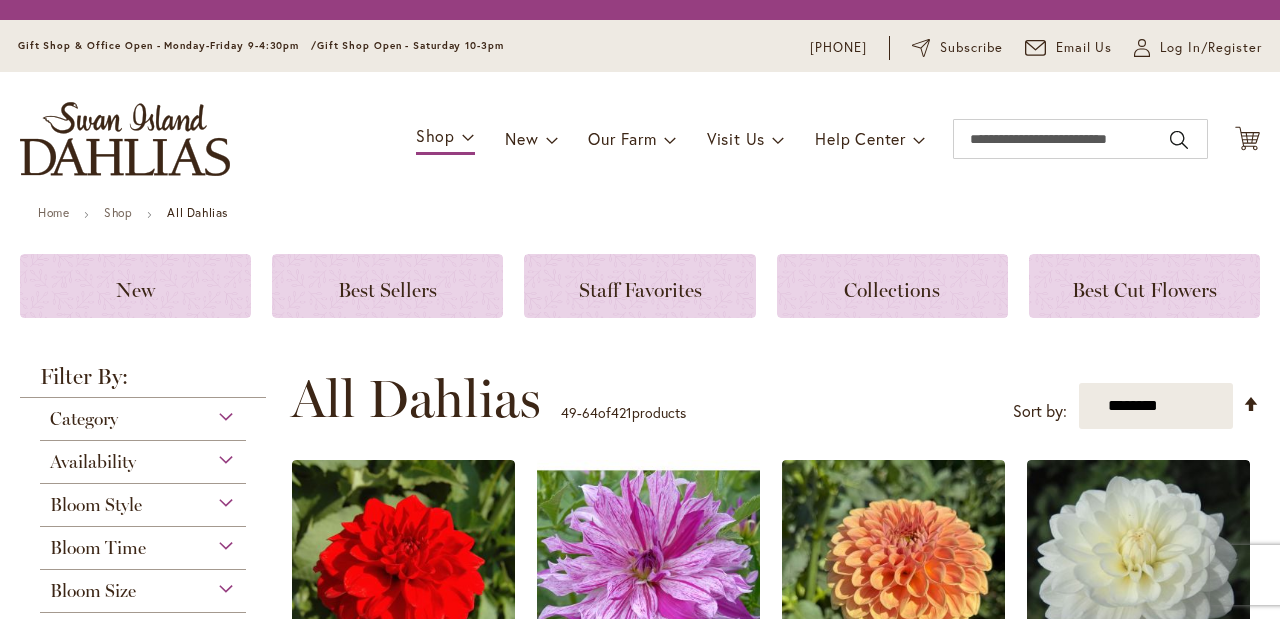 scroll, scrollTop: 0, scrollLeft: 0, axis: both 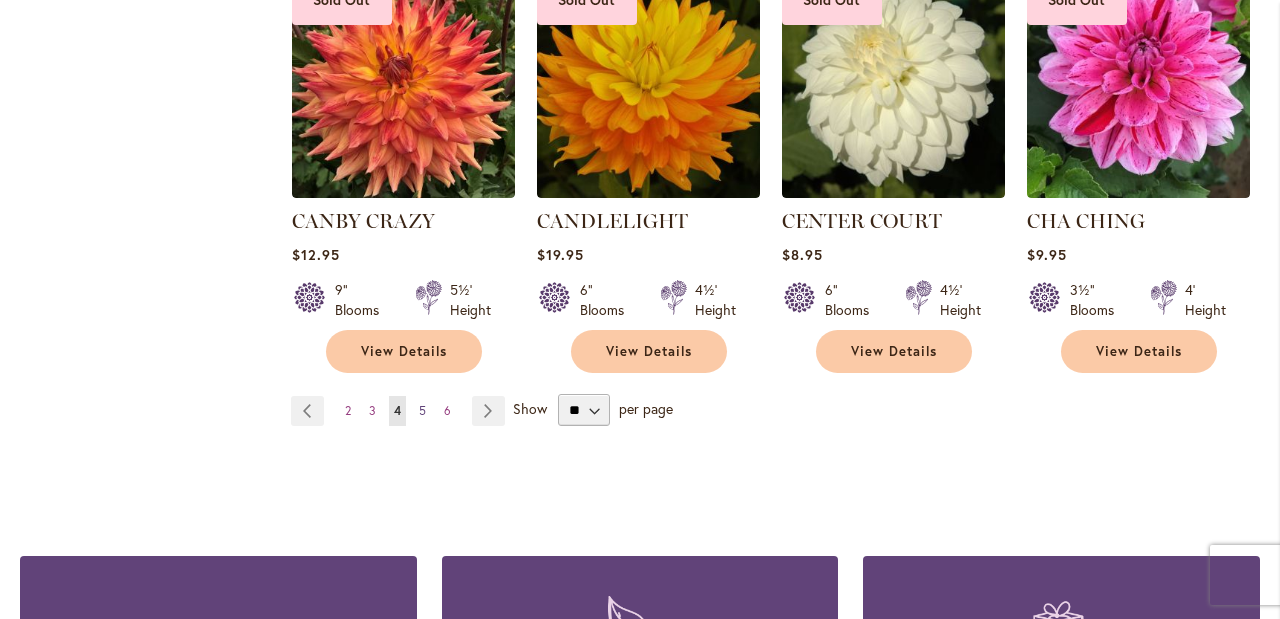 click on "5" at bounding box center (422, 410) 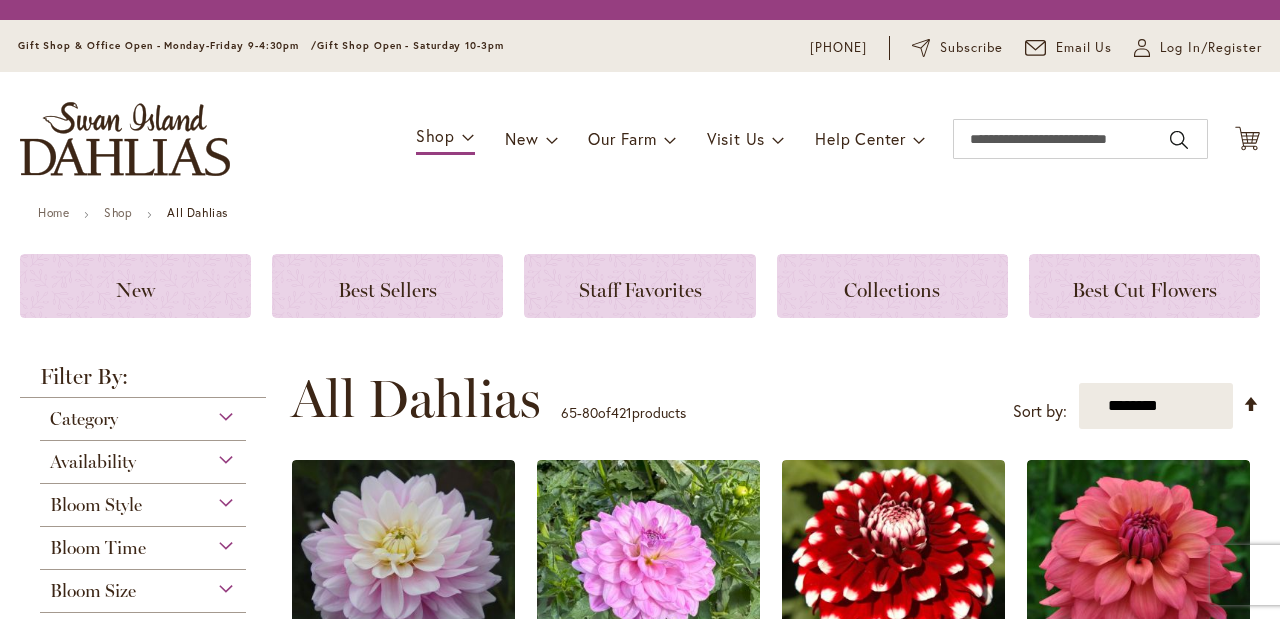 scroll, scrollTop: 0, scrollLeft: 0, axis: both 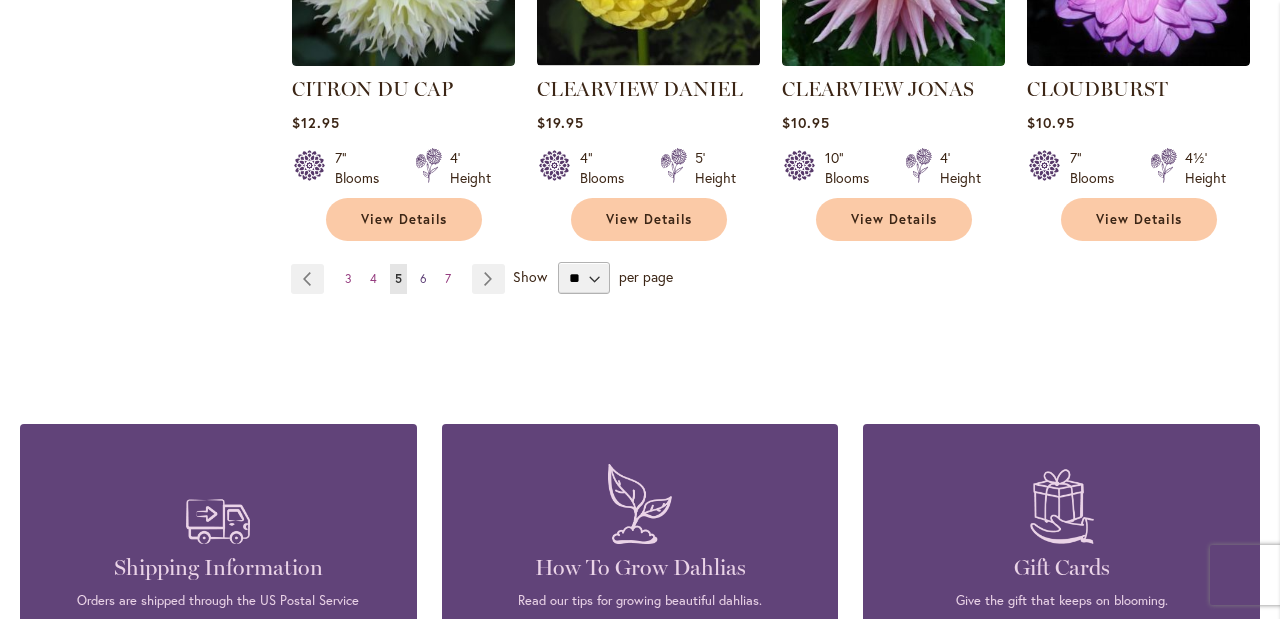click on "6" at bounding box center (423, 278) 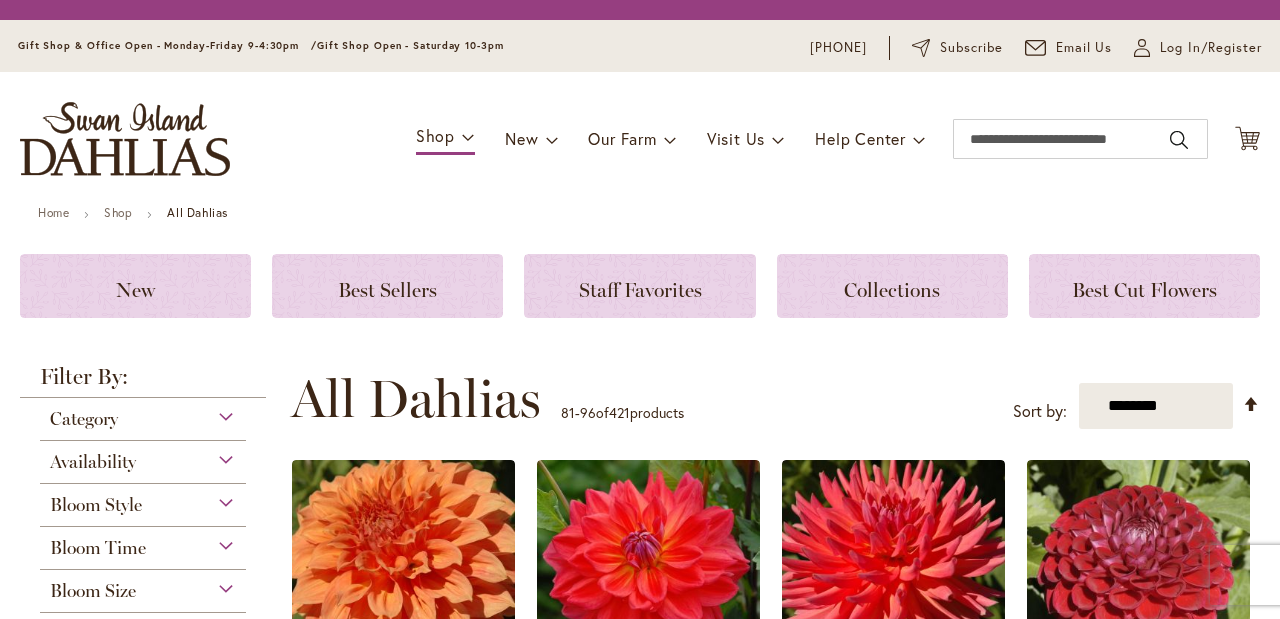 scroll, scrollTop: 0, scrollLeft: 0, axis: both 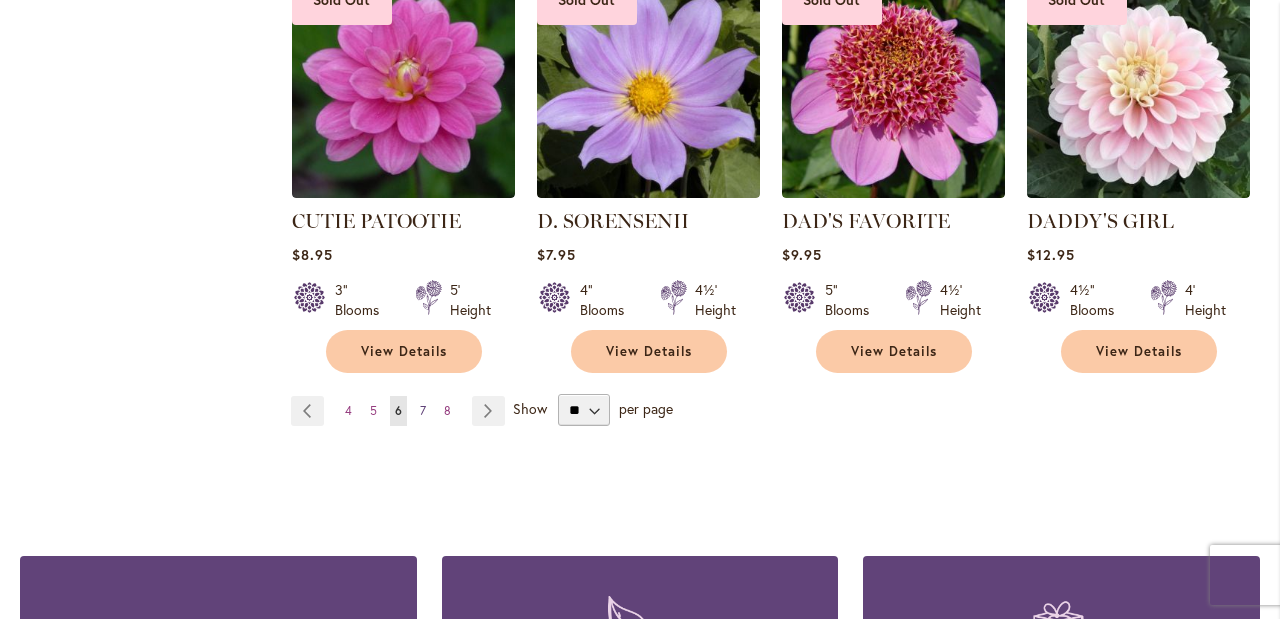 click on "7" at bounding box center (423, 410) 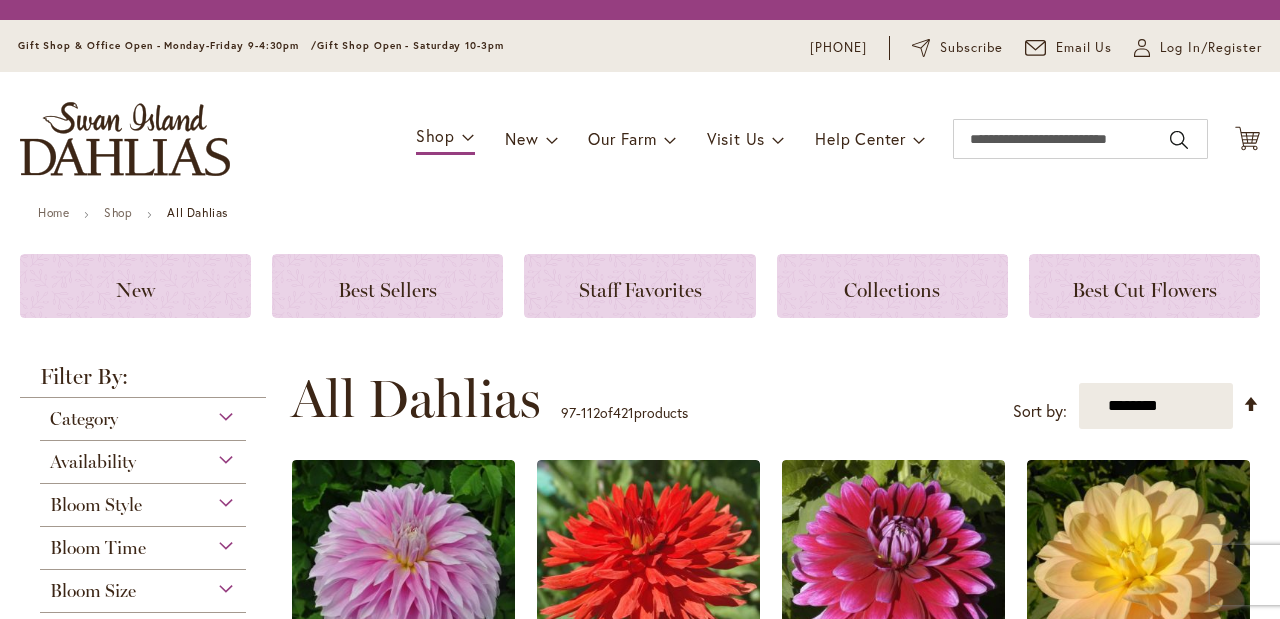 scroll, scrollTop: 0, scrollLeft: 0, axis: both 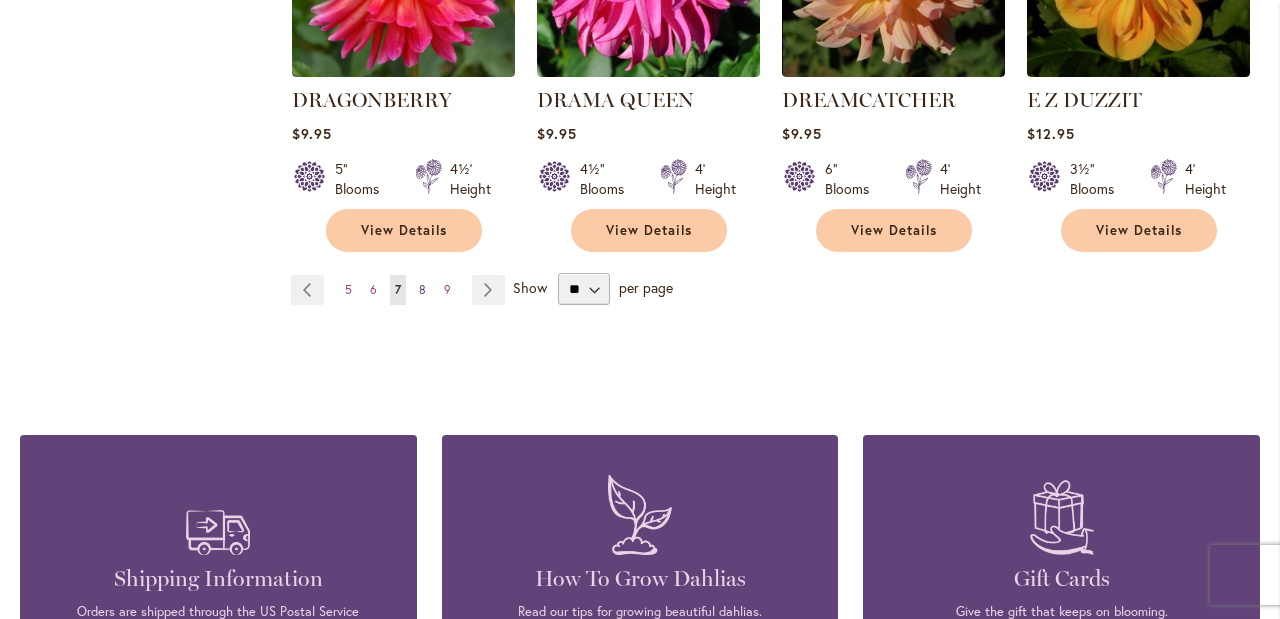click on "8" at bounding box center [422, 289] 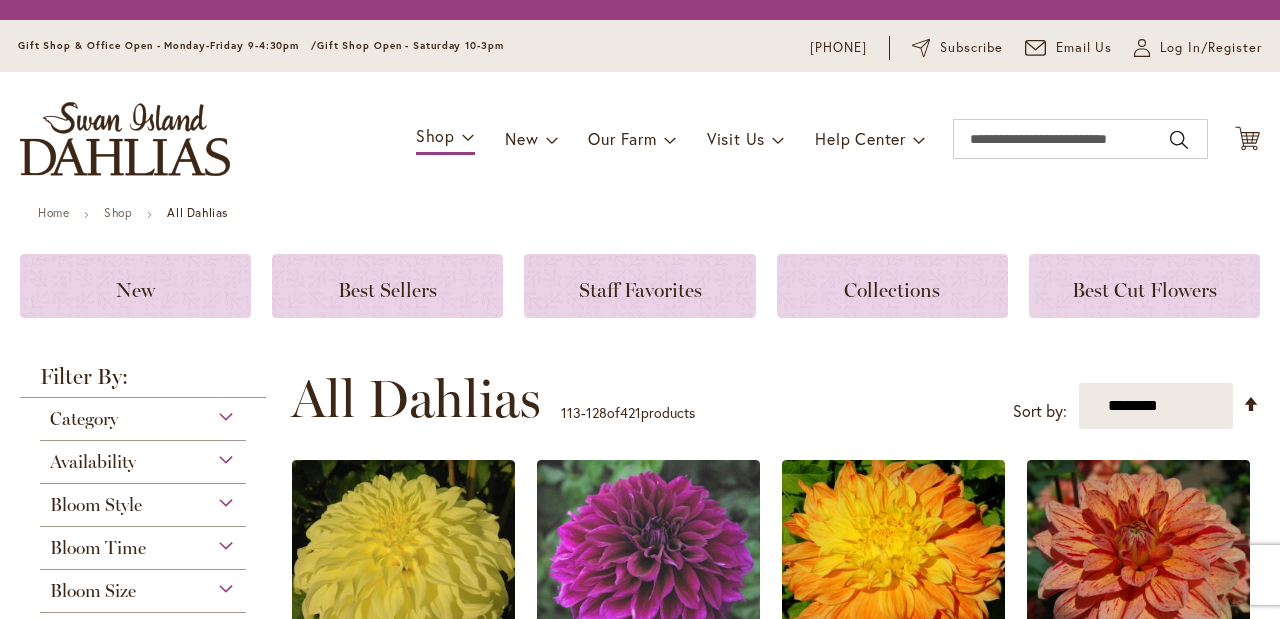 scroll, scrollTop: 0, scrollLeft: 0, axis: both 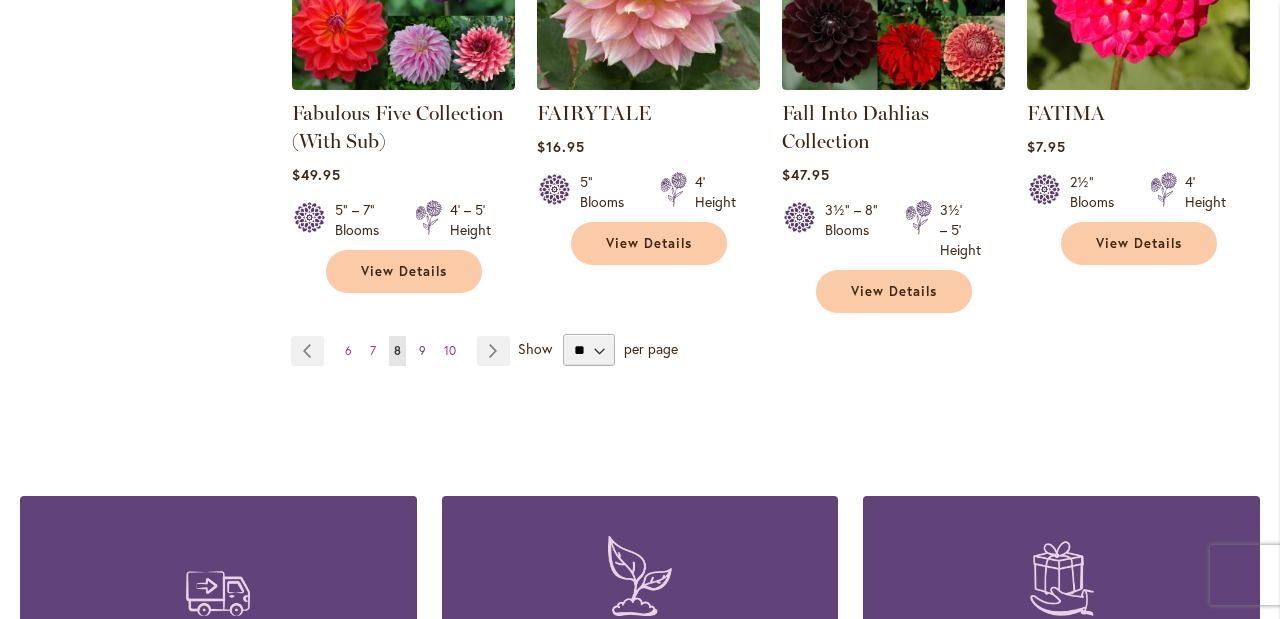click on "9" at bounding box center [422, 350] 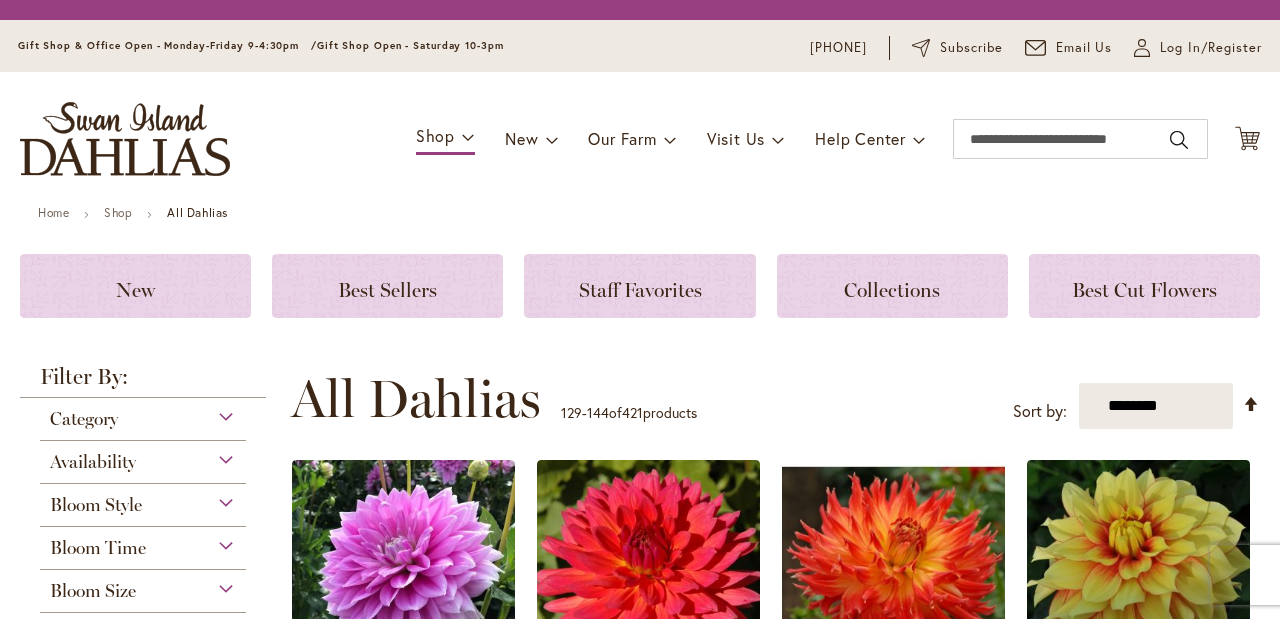scroll, scrollTop: 0, scrollLeft: 0, axis: both 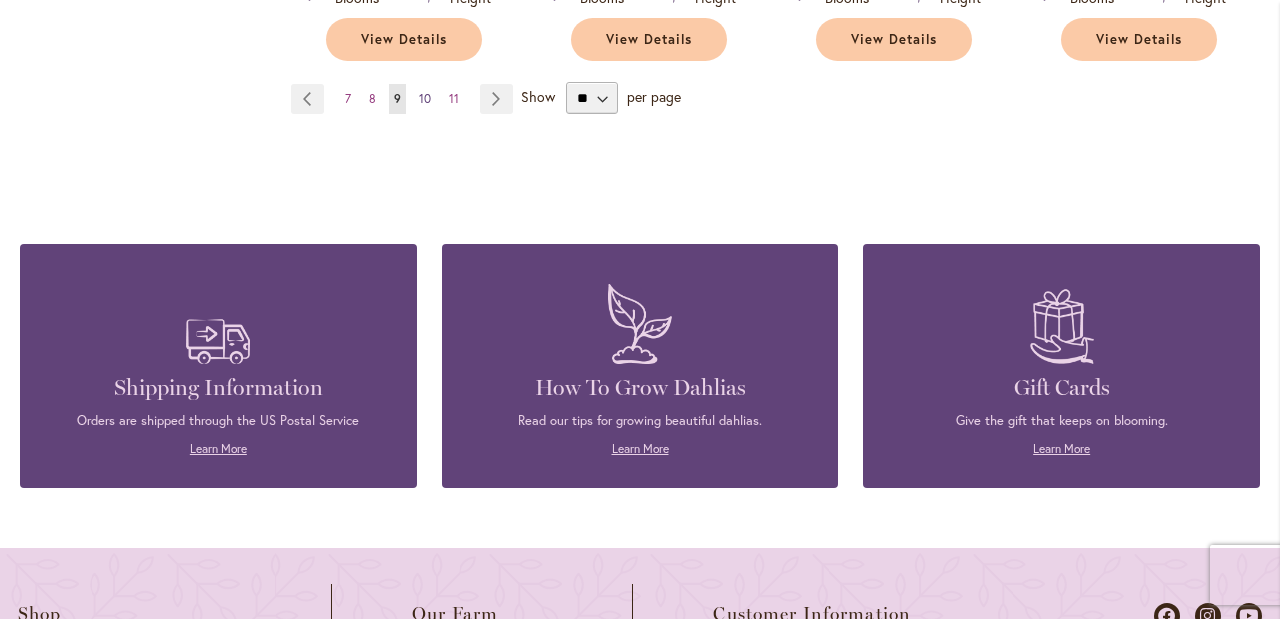 click on "10" at bounding box center (425, 98) 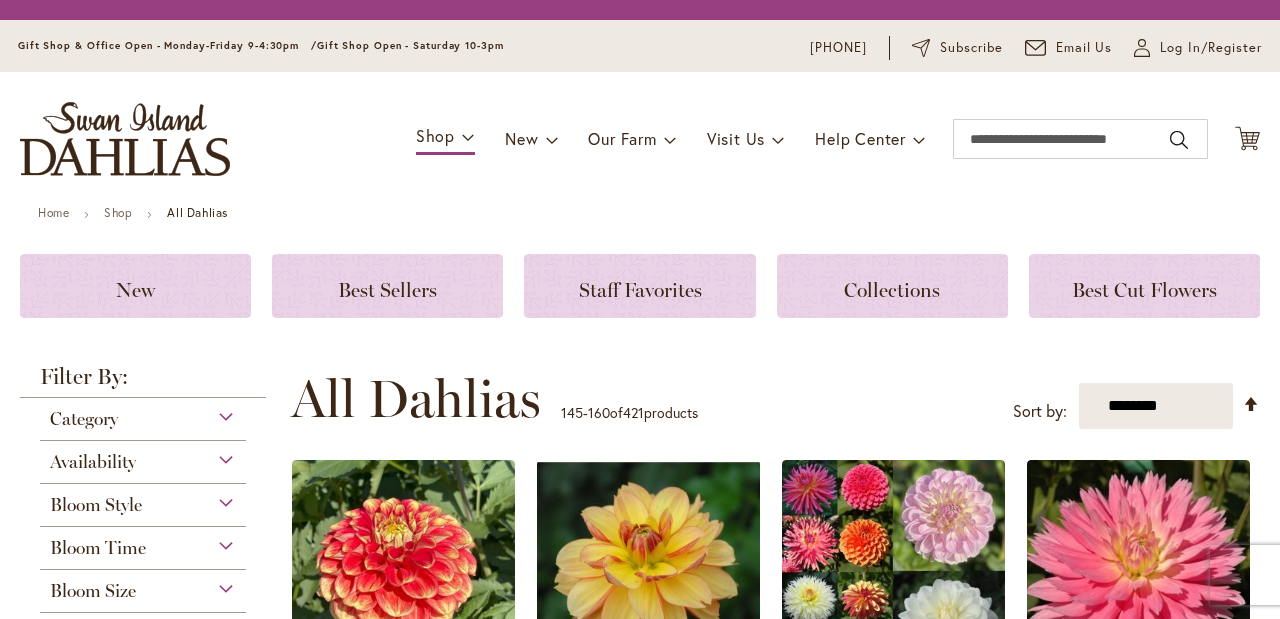 scroll, scrollTop: 0, scrollLeft: 0, axis: both 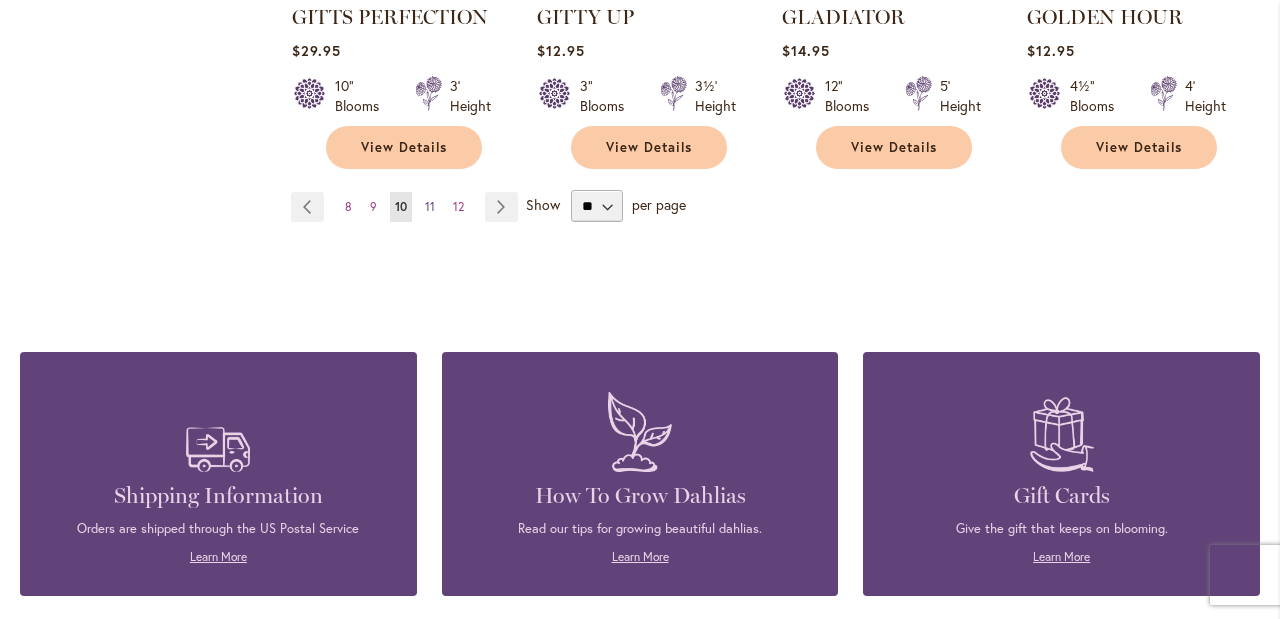 click on "11" at bounding box center (430, 206) 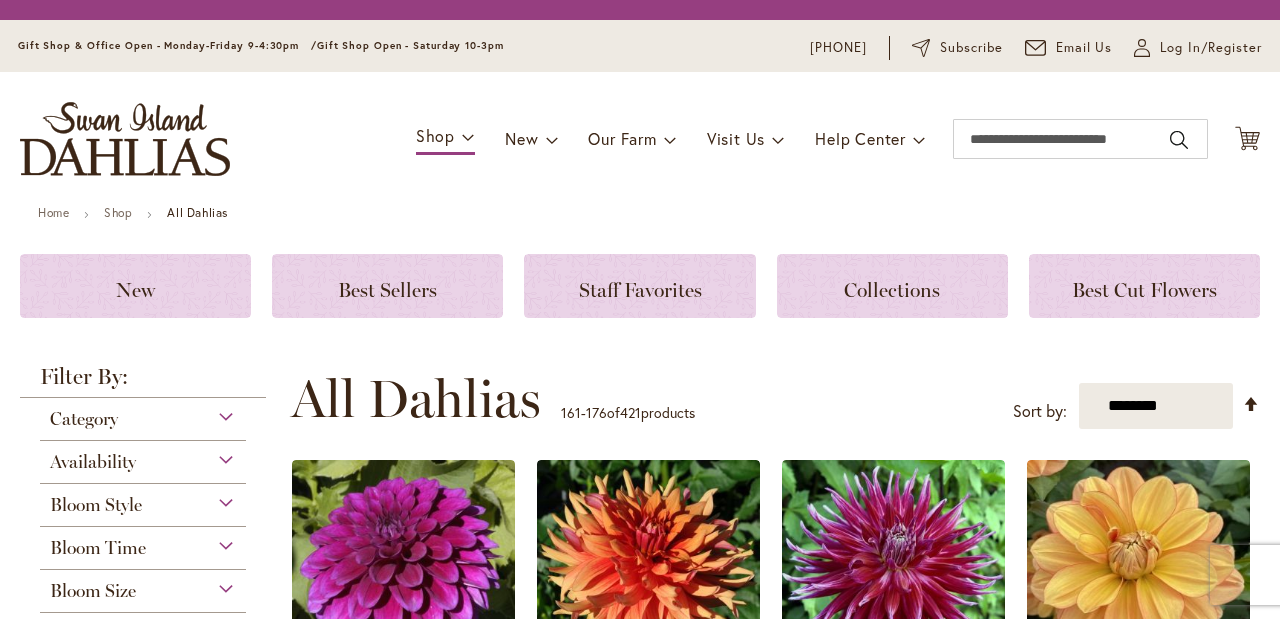 scroll, scrollTop: 0, scrollLeft: 0, axis: both 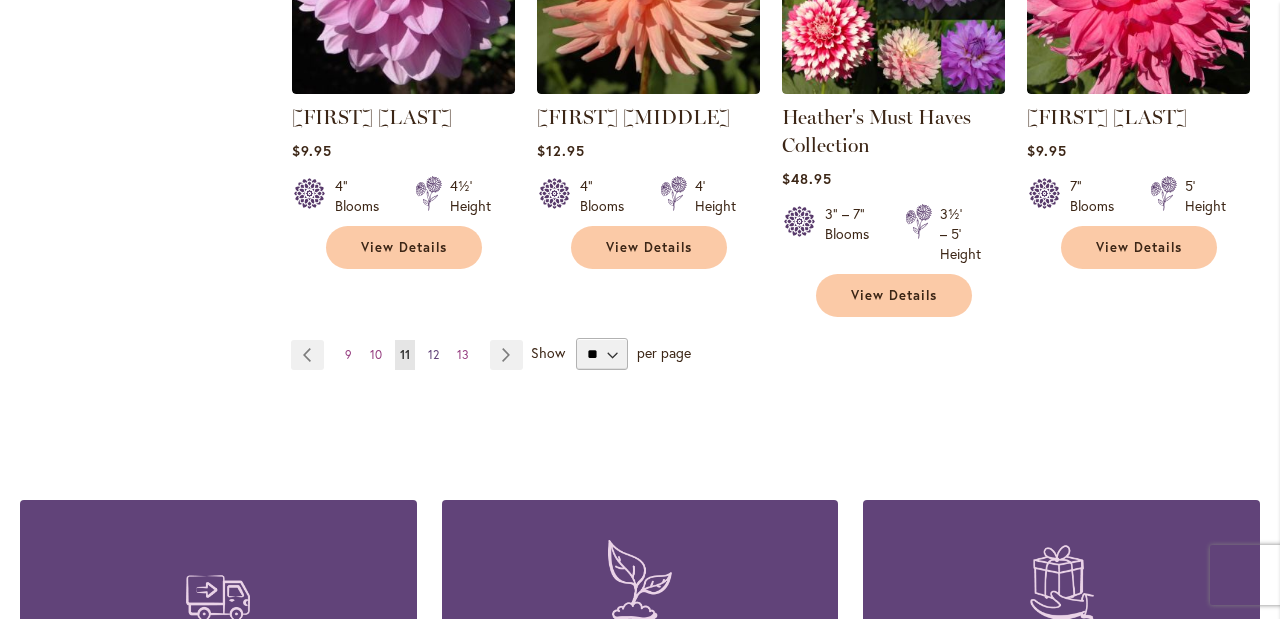 click on "12" at bounding box center (433, 354) 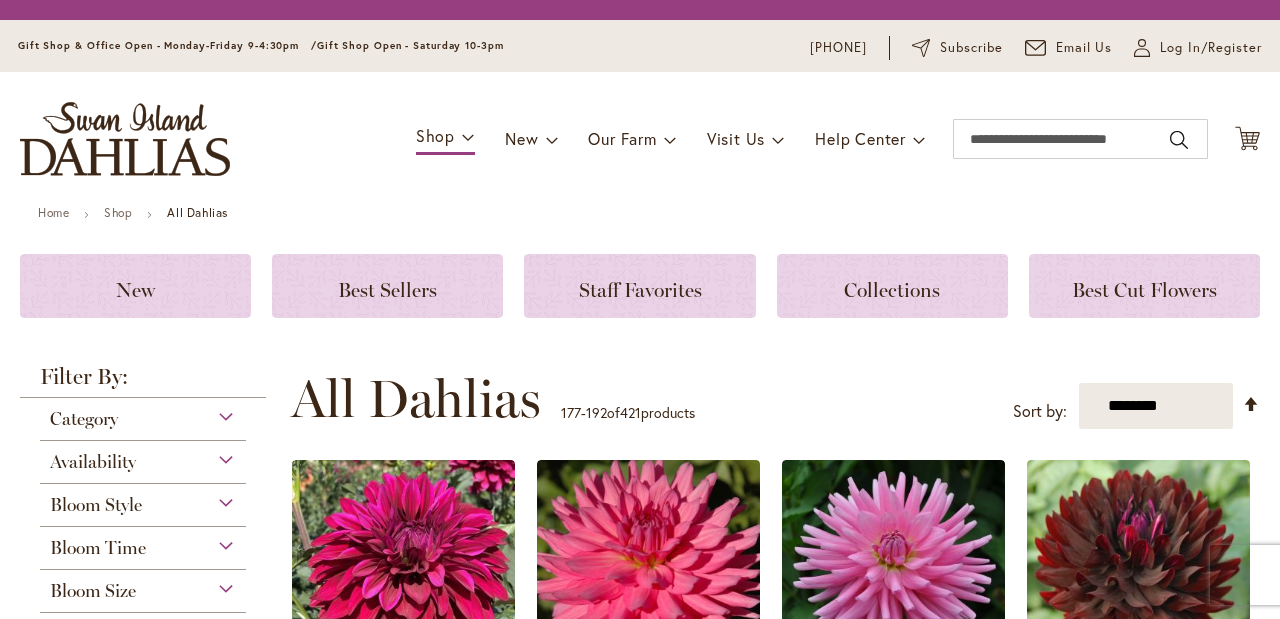 scroll, scrollTop: 0, scrollLeft: 0, axis: both 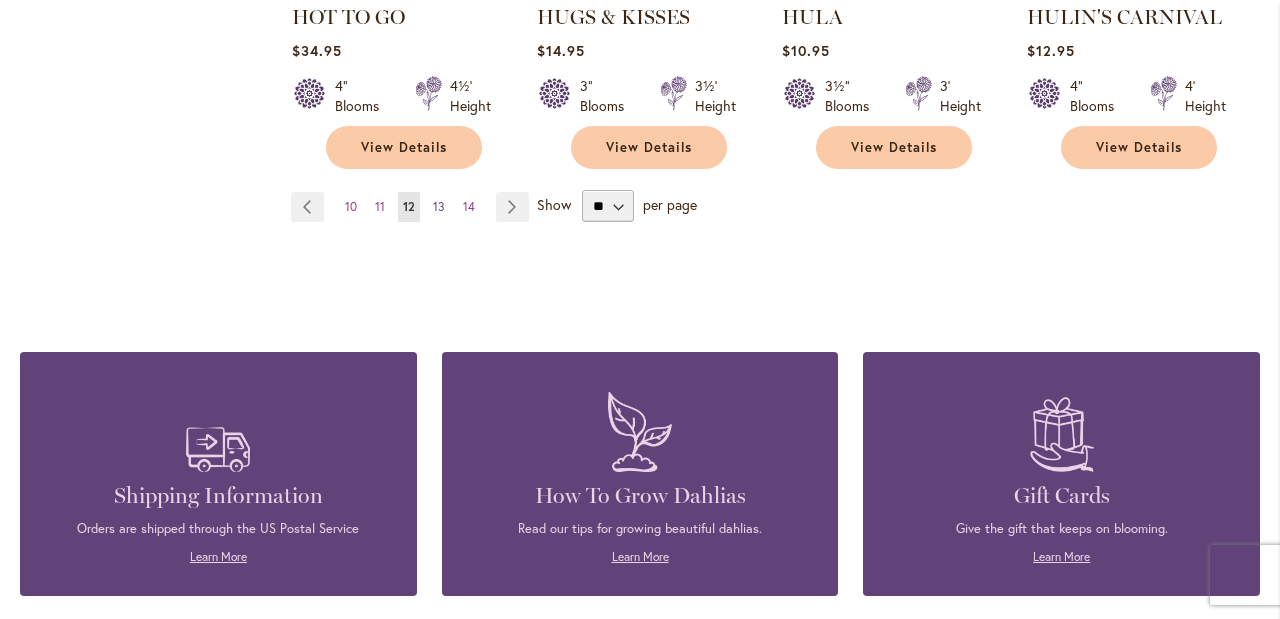 click on "13" at bounding box center (439, 206) 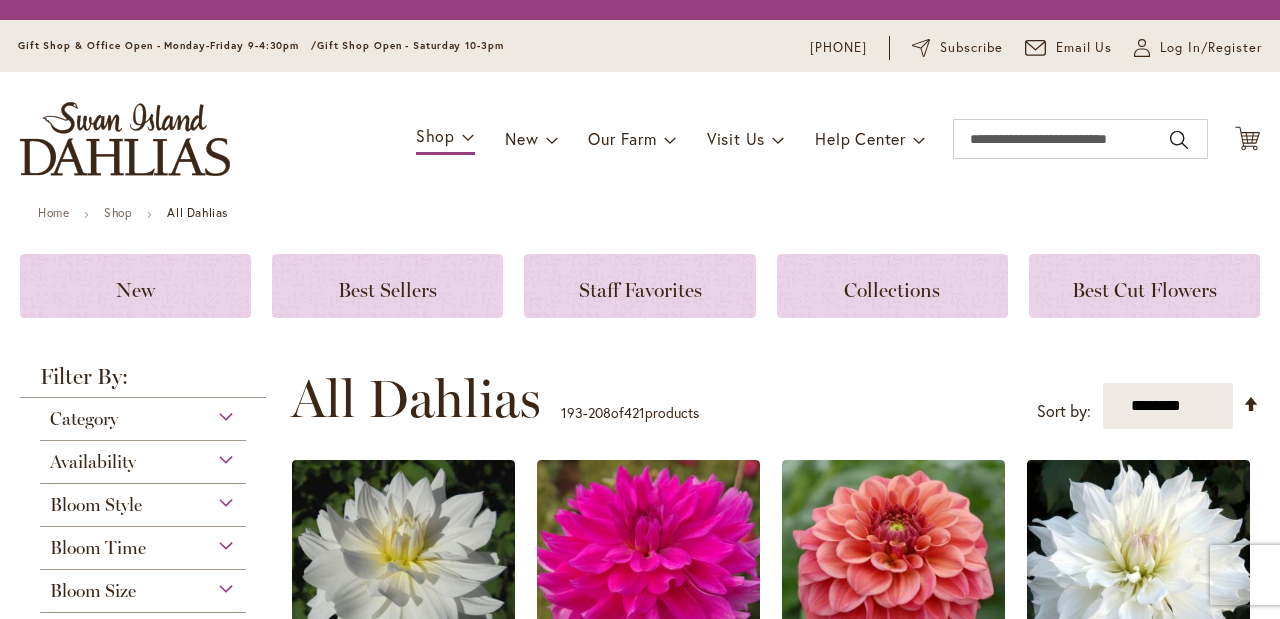 scroll, scrollTop: 0, scrollLeft: 0, axis: both 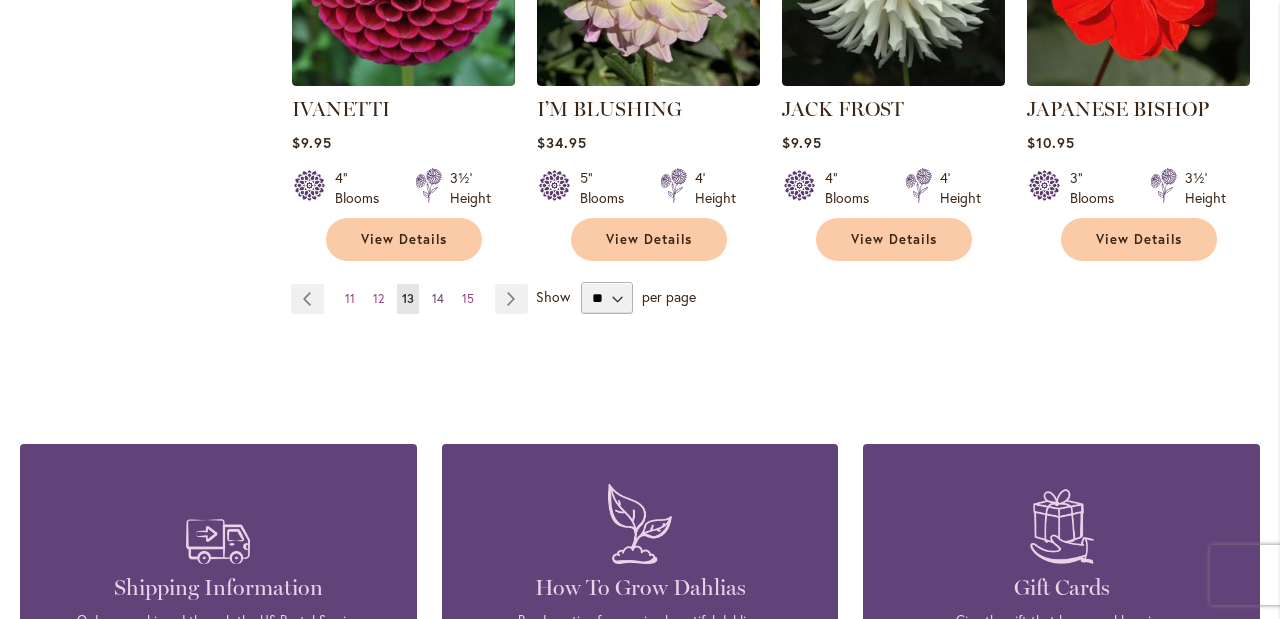 click on "14" at bounding box center (438, 298) 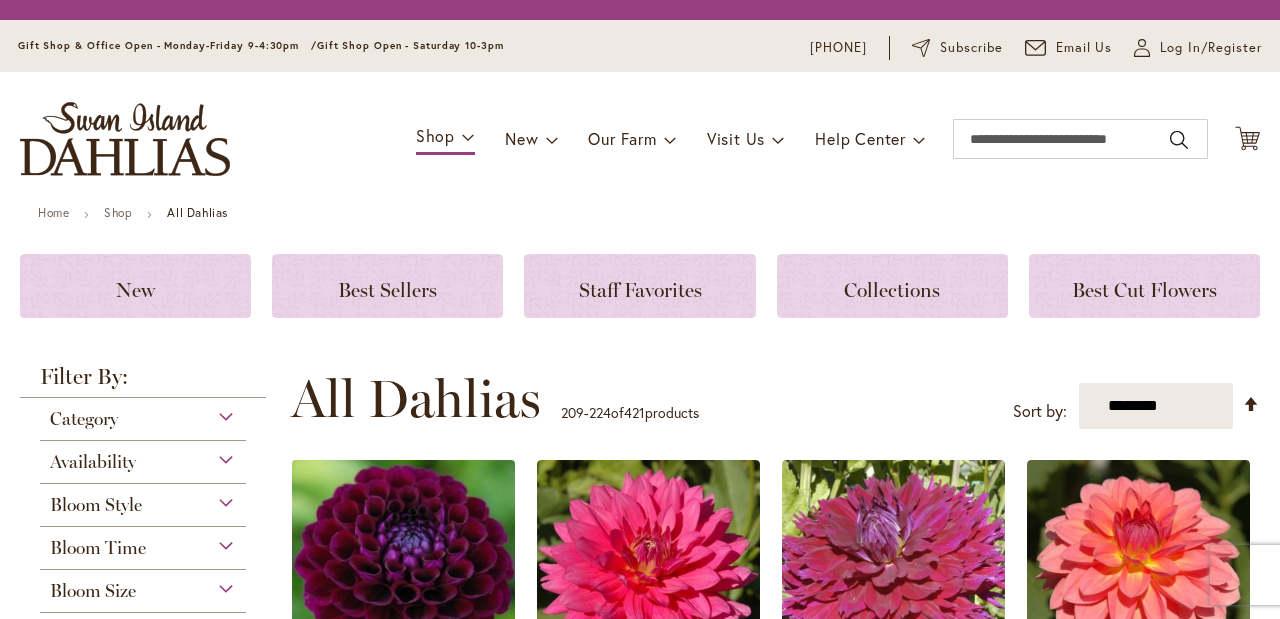 scroll, scrollTop: 0, scrollLeft: 0, axis: both 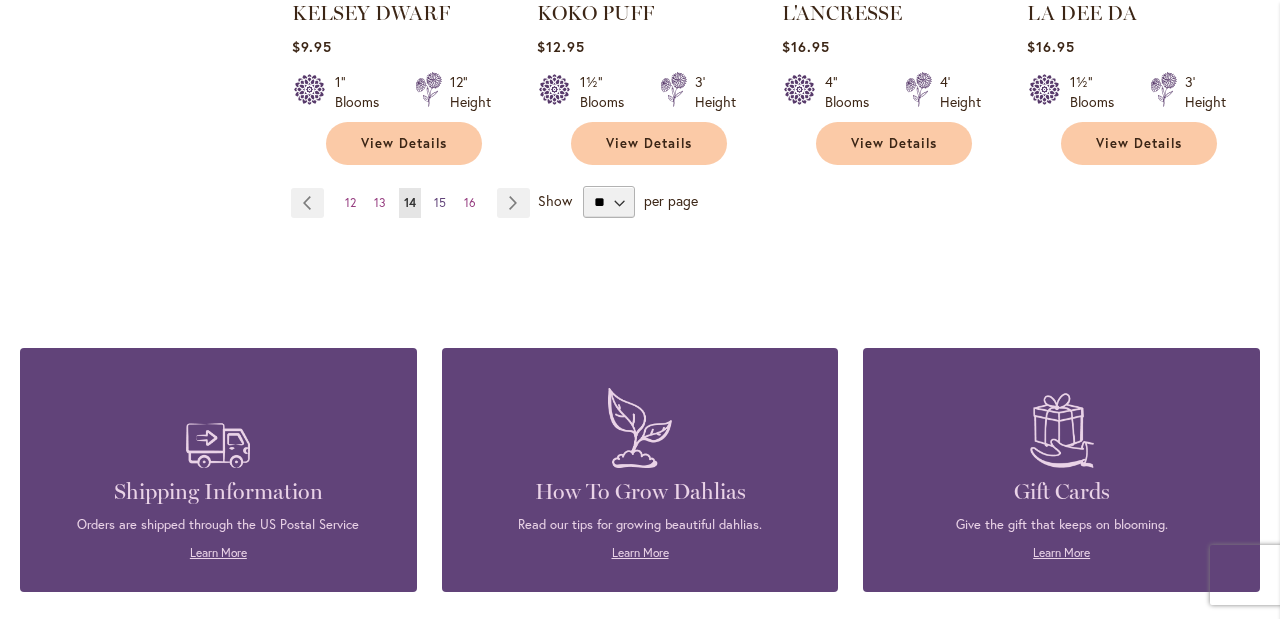 click on "15" at bounding box center (440, 202) 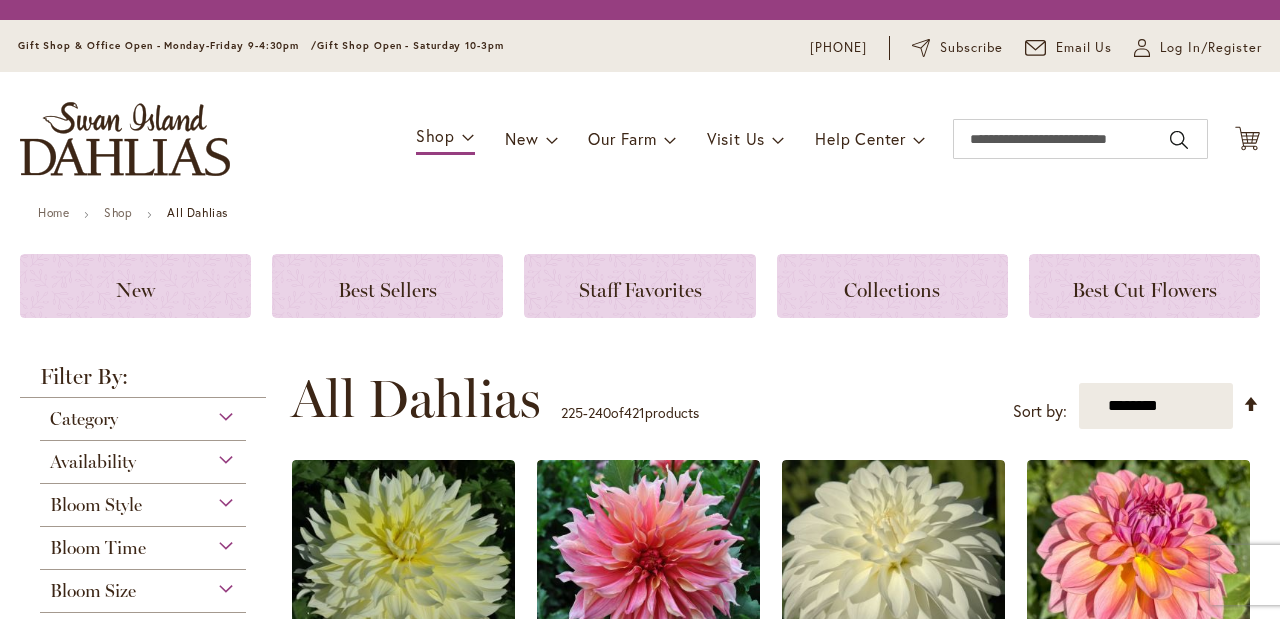 scroll, scrollTop: 0, scrollLeft: 0, axis: both 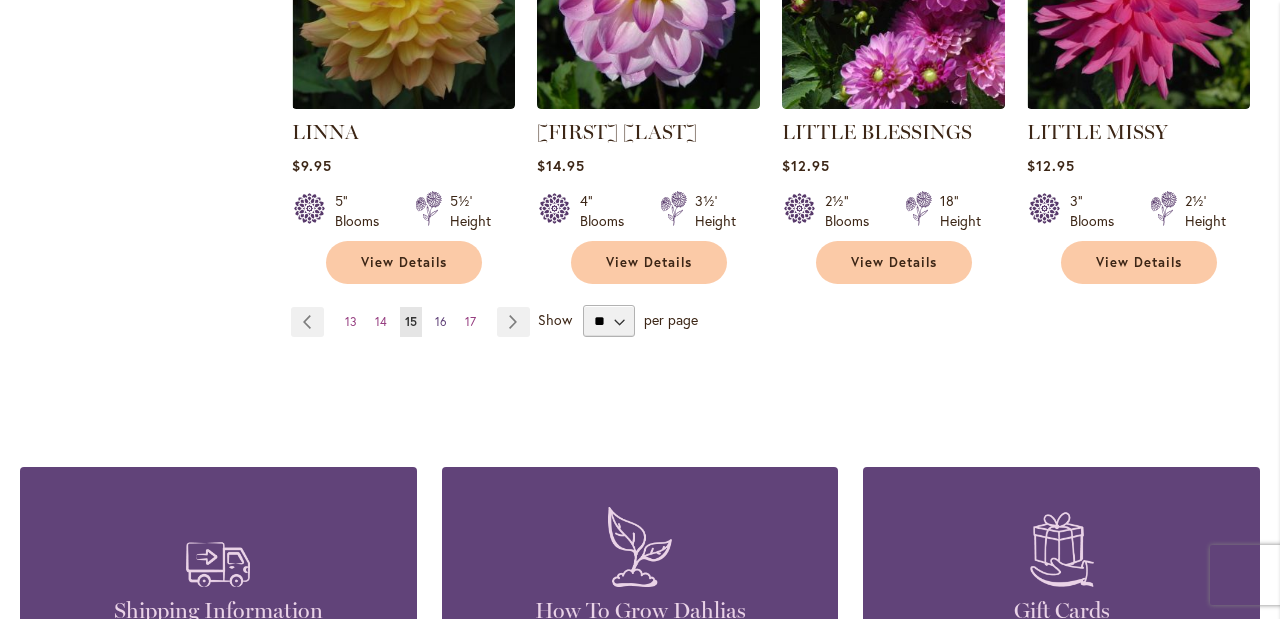 click on "16" at bounding box center [441, 321] 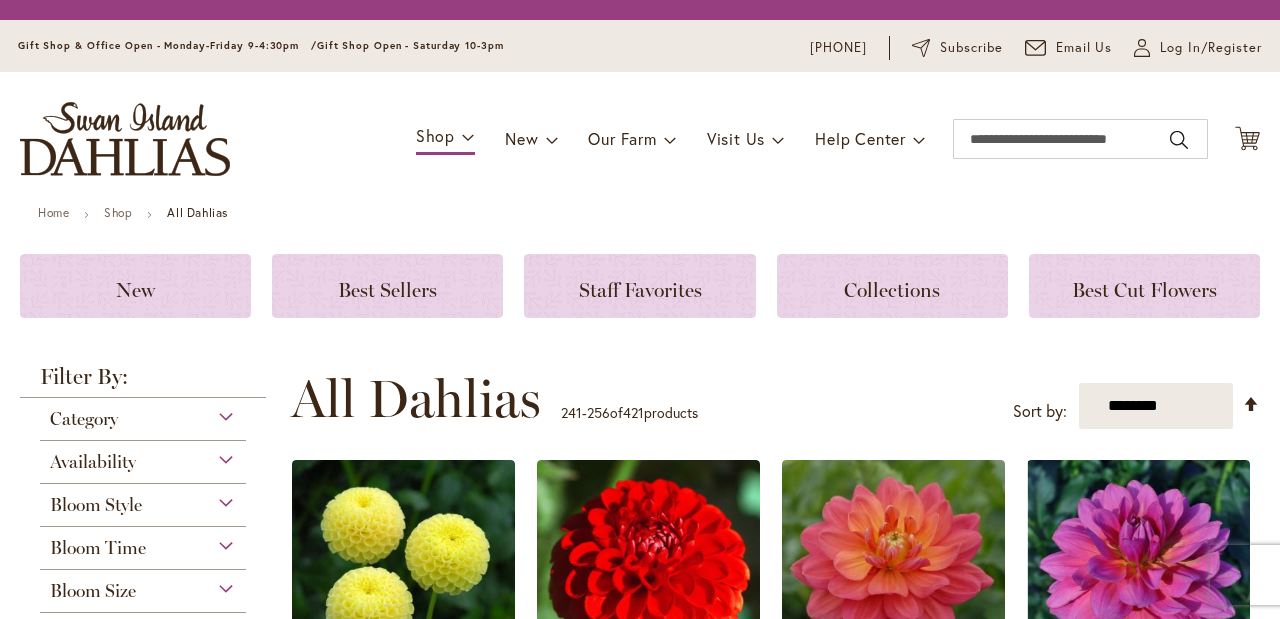 scroll, scrollTop: 0, scrollLeft: 0, axis: both 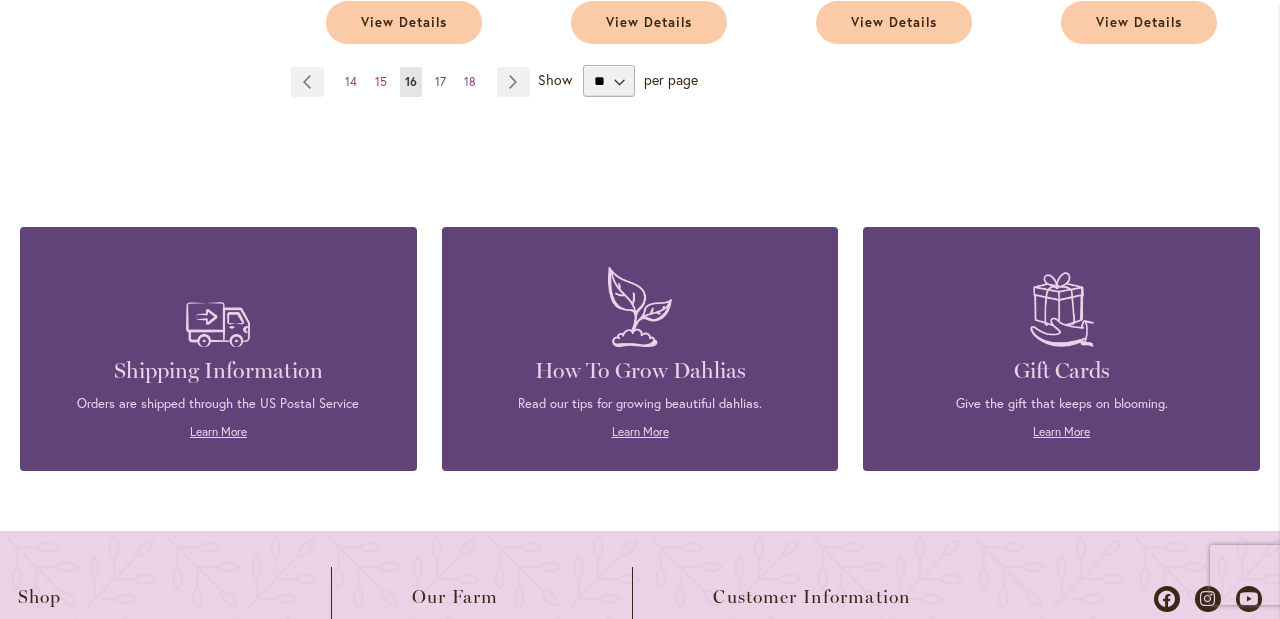 click on "17" at bounding box center [440, 81] 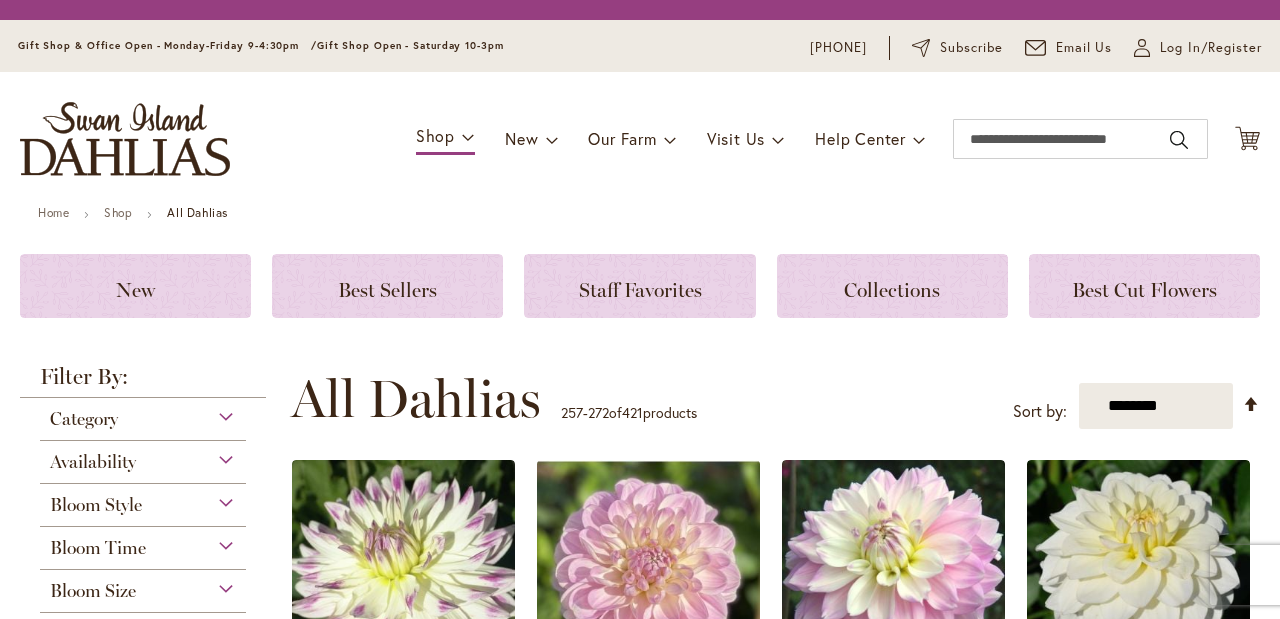 scroll, scrollTop: 0, scrollLeft: 0, axis: both 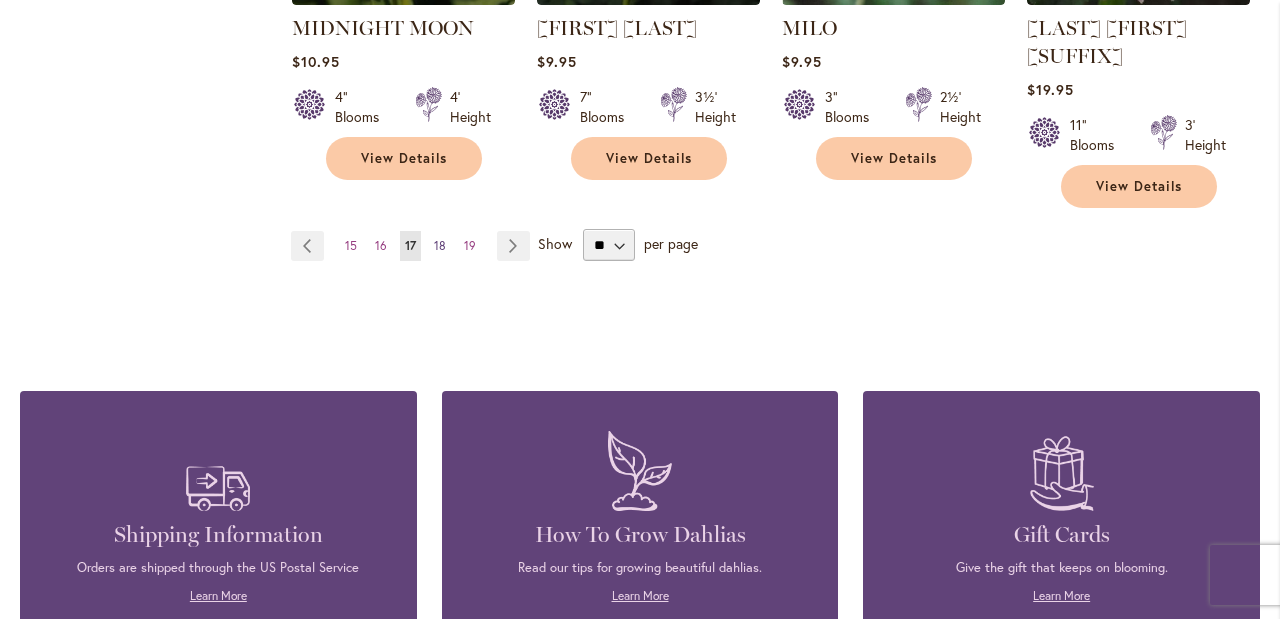 click on "18" at bounding box center (440, 245) 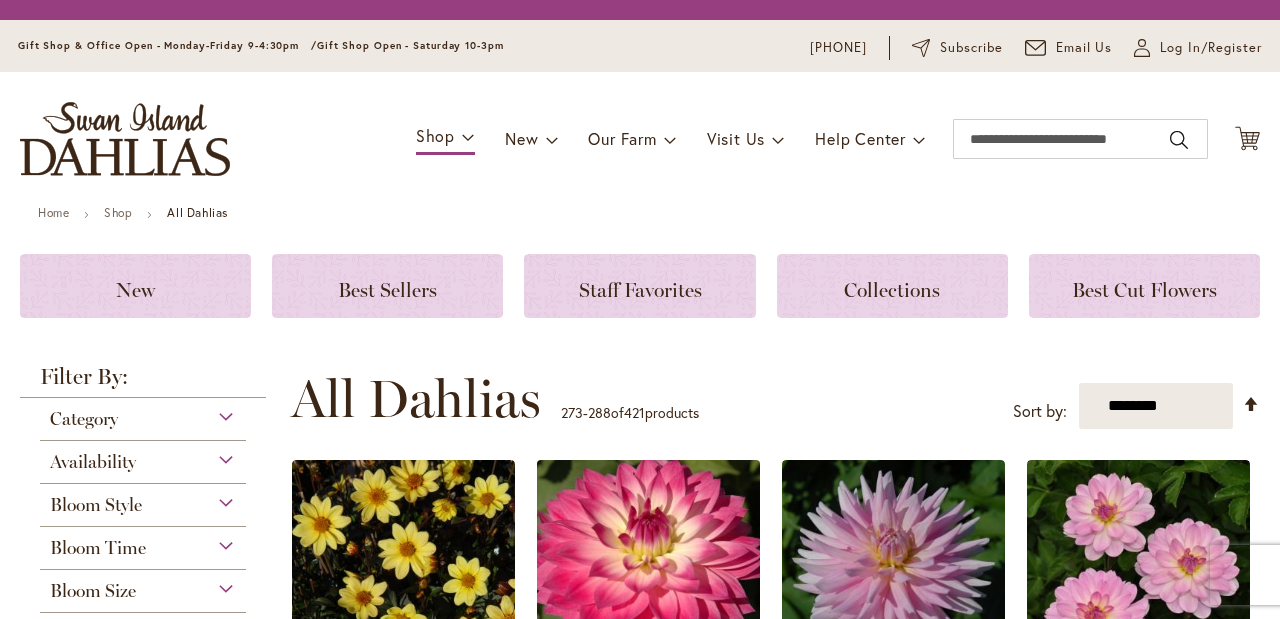 scroll, scrollTop: 0, scrollLeft: 0, axis: both 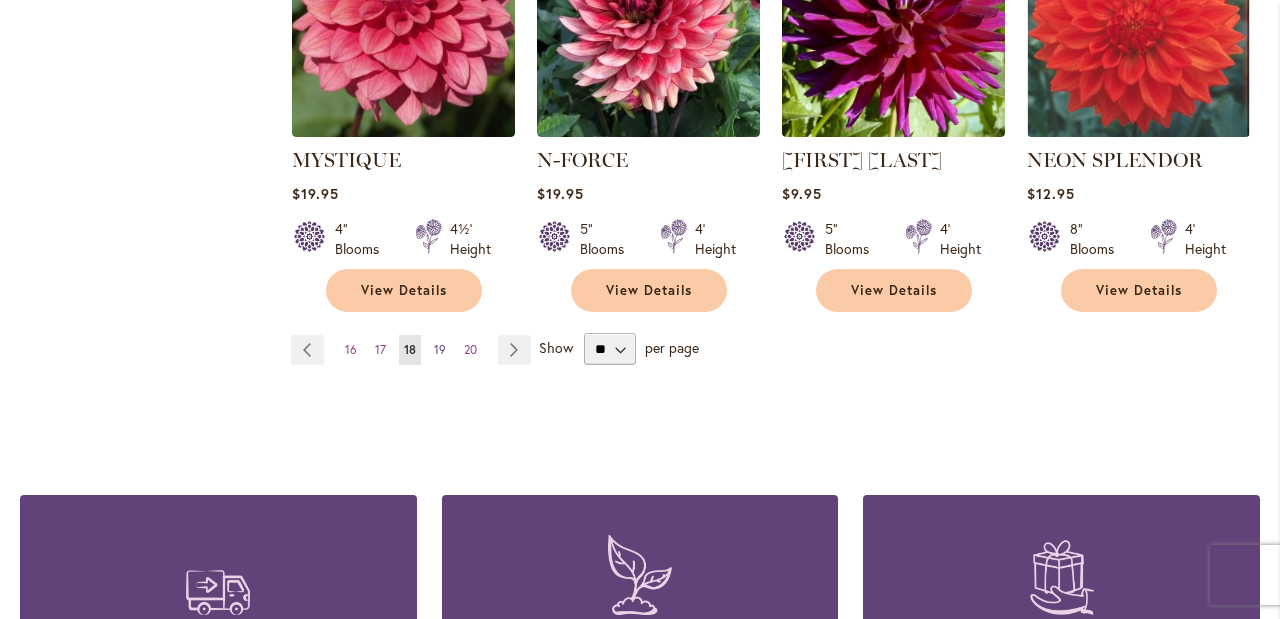 click on "19" at bounding box center (440, 349) 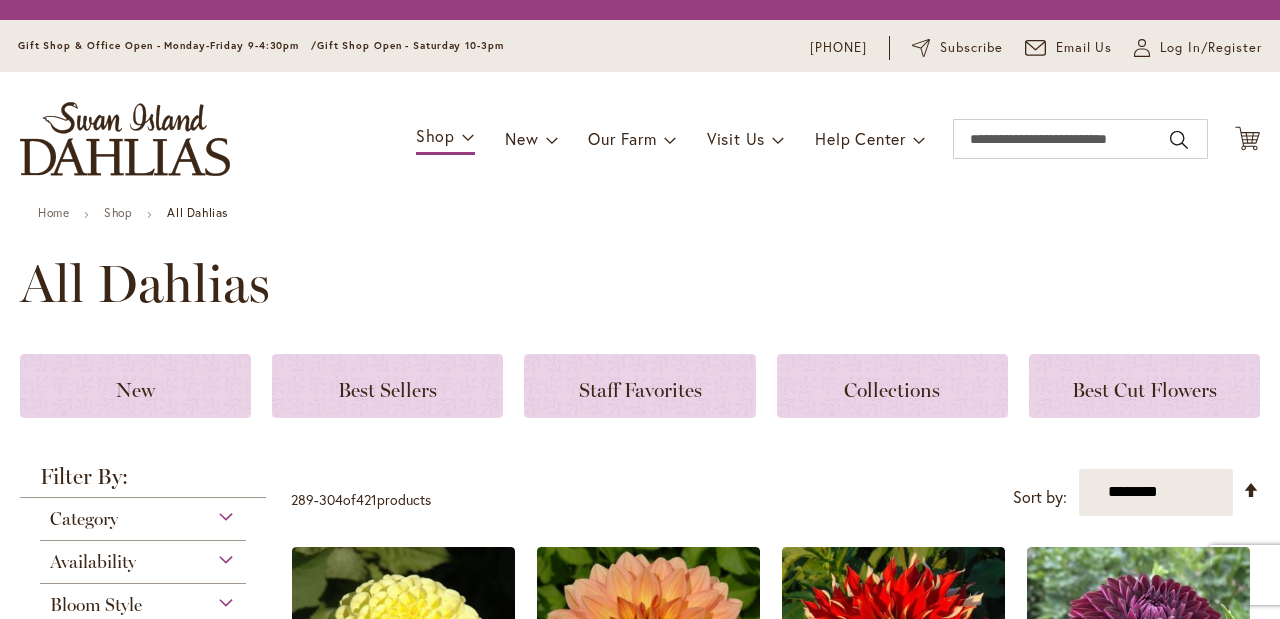 scroll, scrollTop: 0, scrollLeft: 0, axis: both 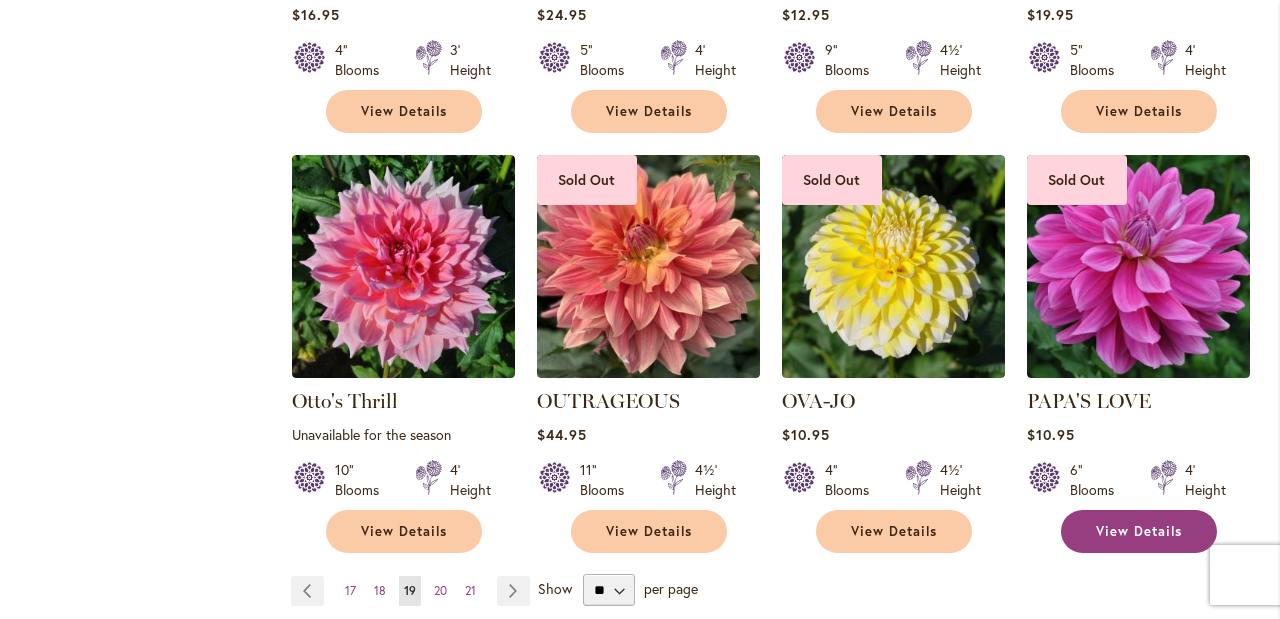 click on "View Details" at bounding box center (1139, 531) 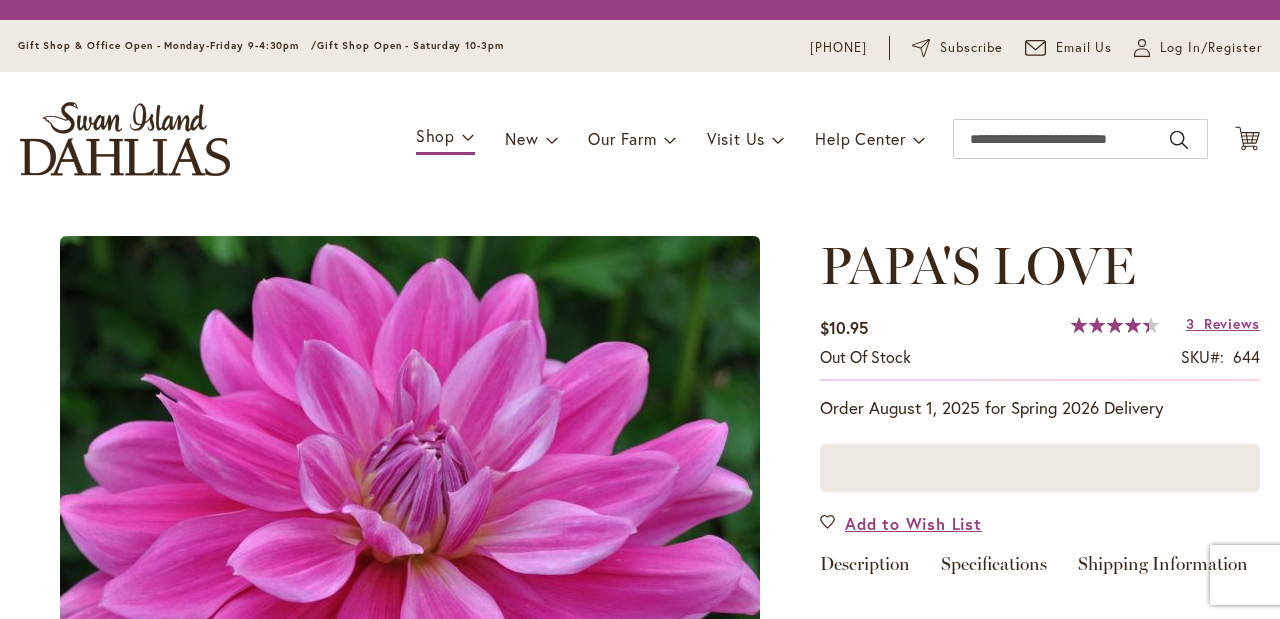 scroll, scrollTop: 0, scrollLeft: 0, axis: both 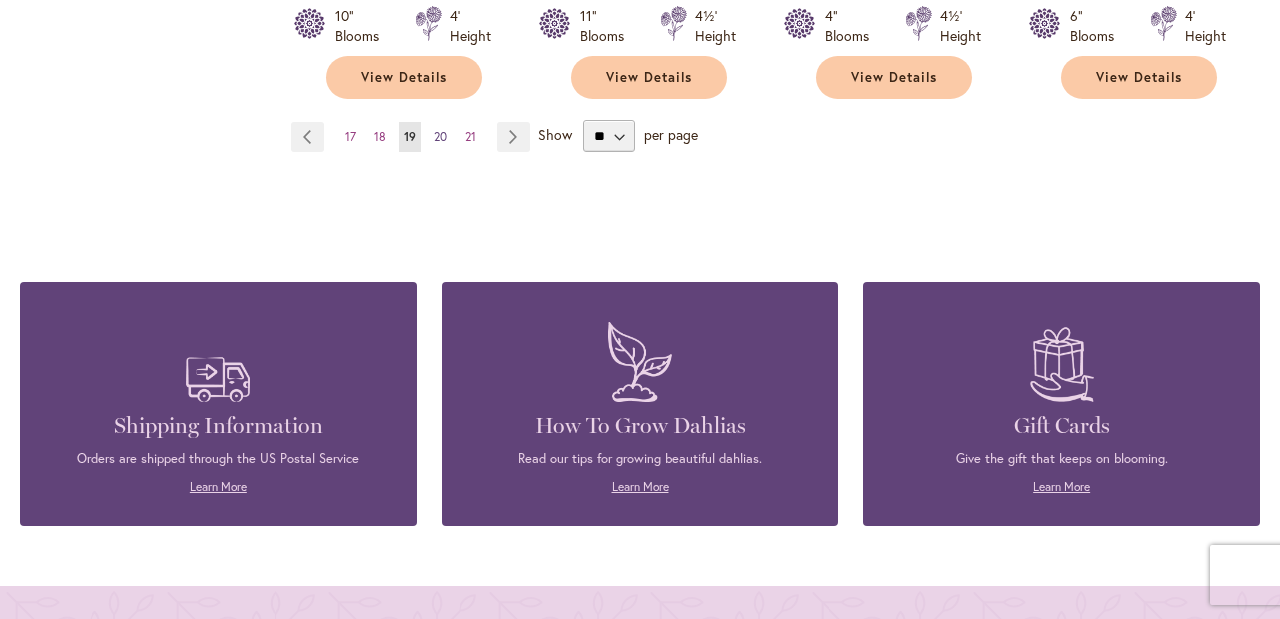 click on "20" at bounding box center [440, 136] 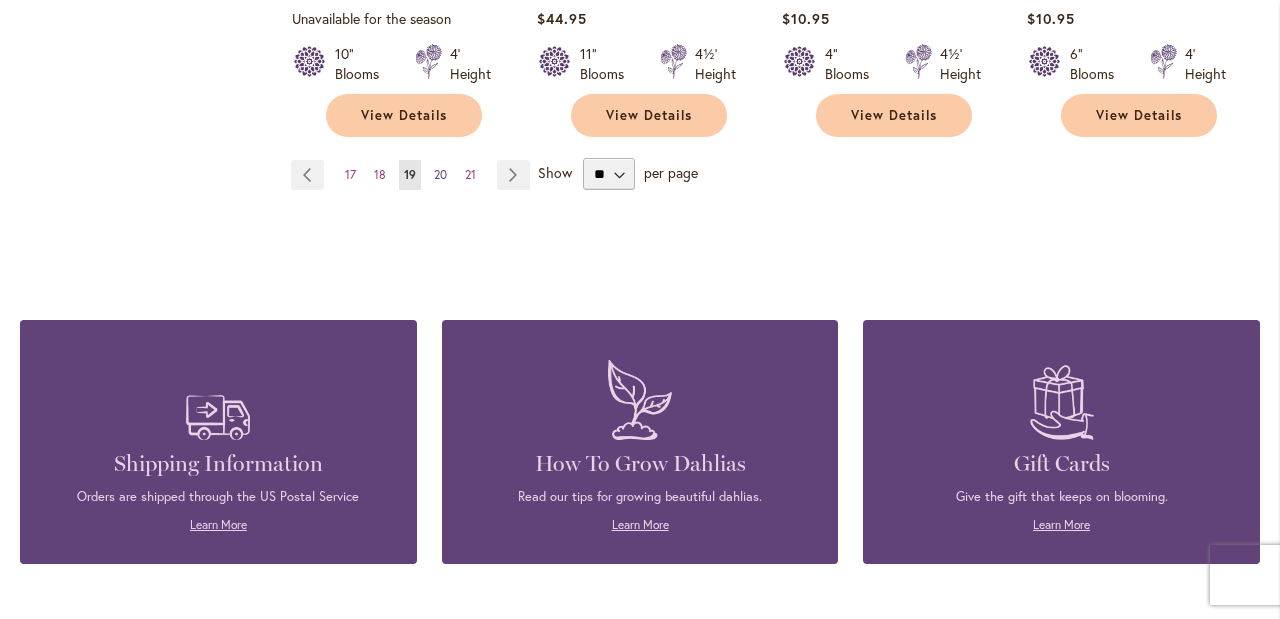 scroll, scrollTop: 2057, scrollLeft: 0, axis: vertical 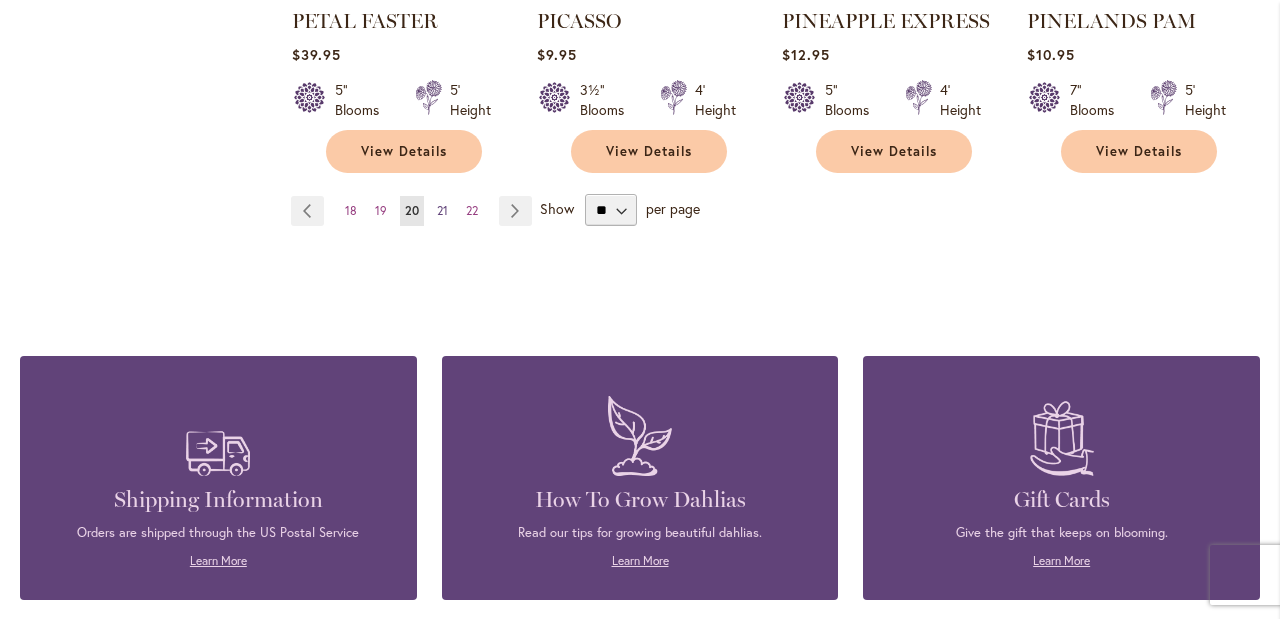 click on "21" at bounding box center (442, 210) 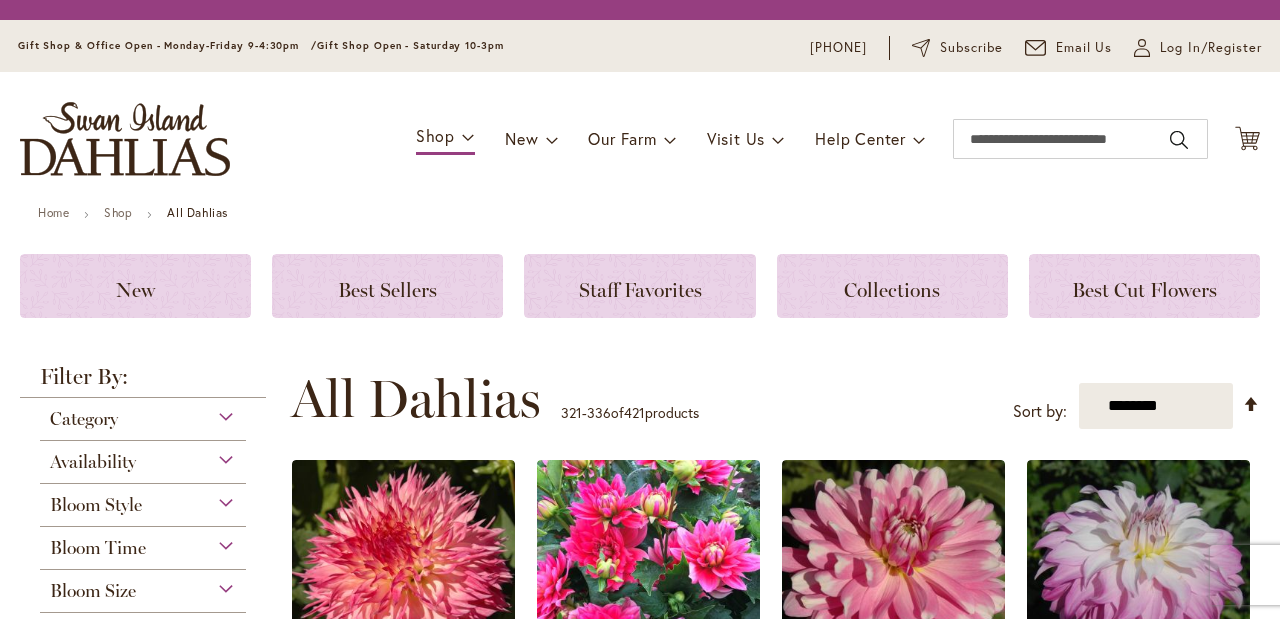 scroll, scrollTop: 0, scrollLeft: 0, axis: both 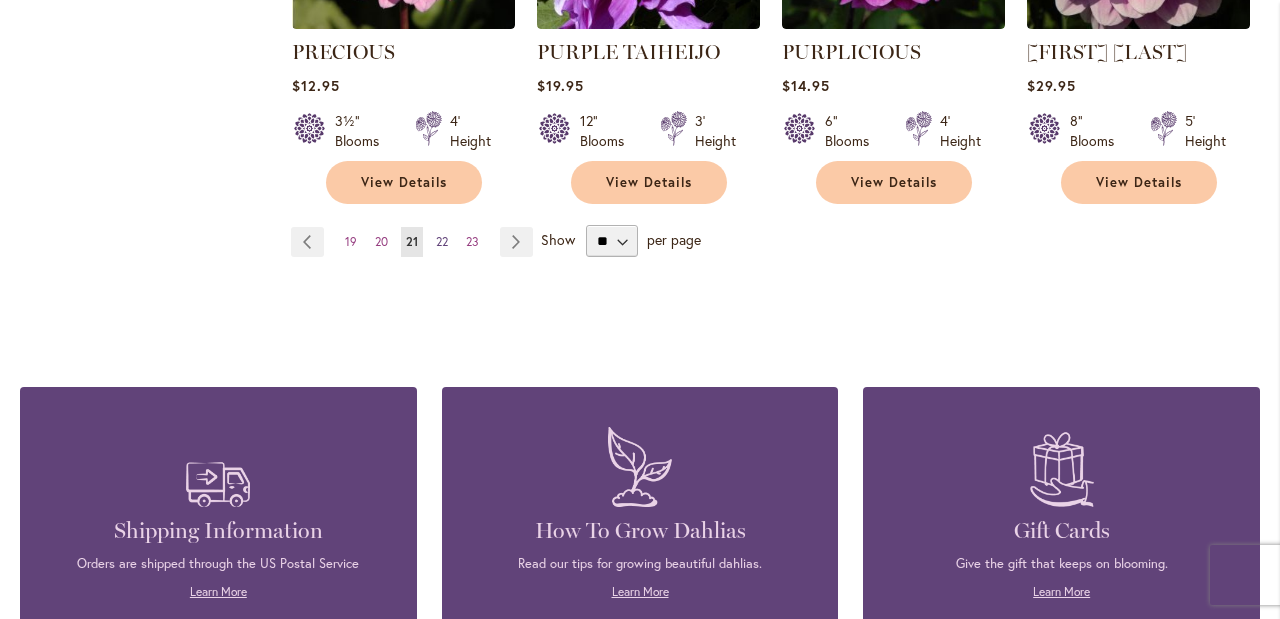 click on "22" at bounding box center [442, 241] 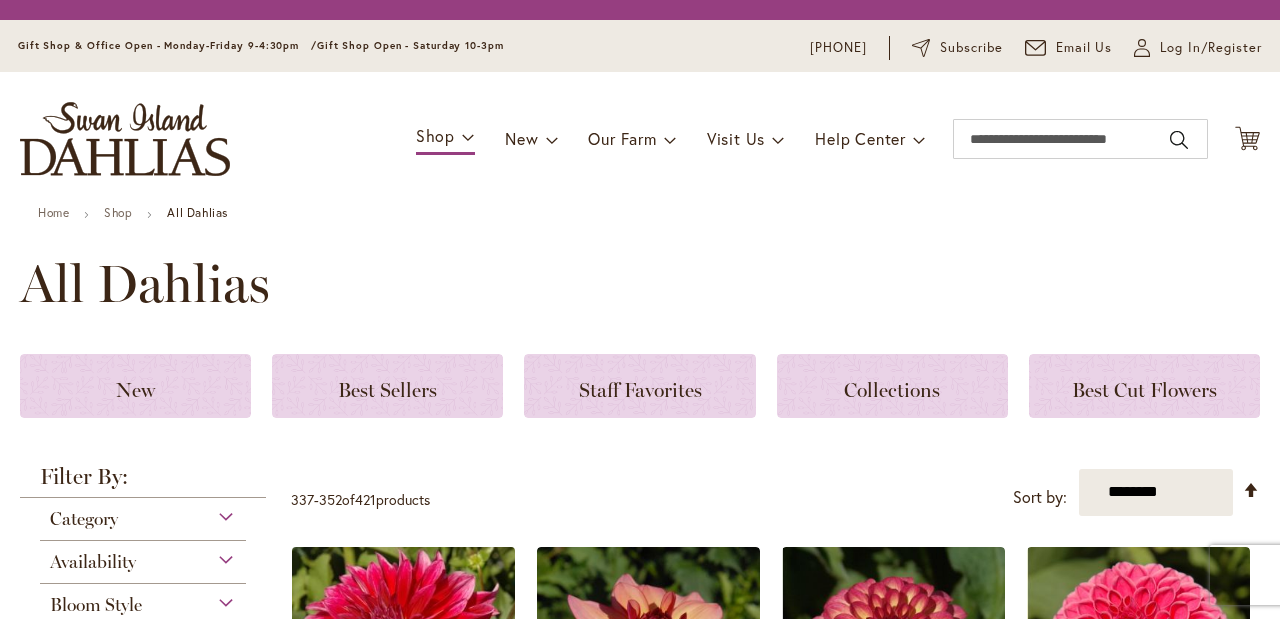 scroll, scrollTop: 0, scrollLeft: 0, axis: both 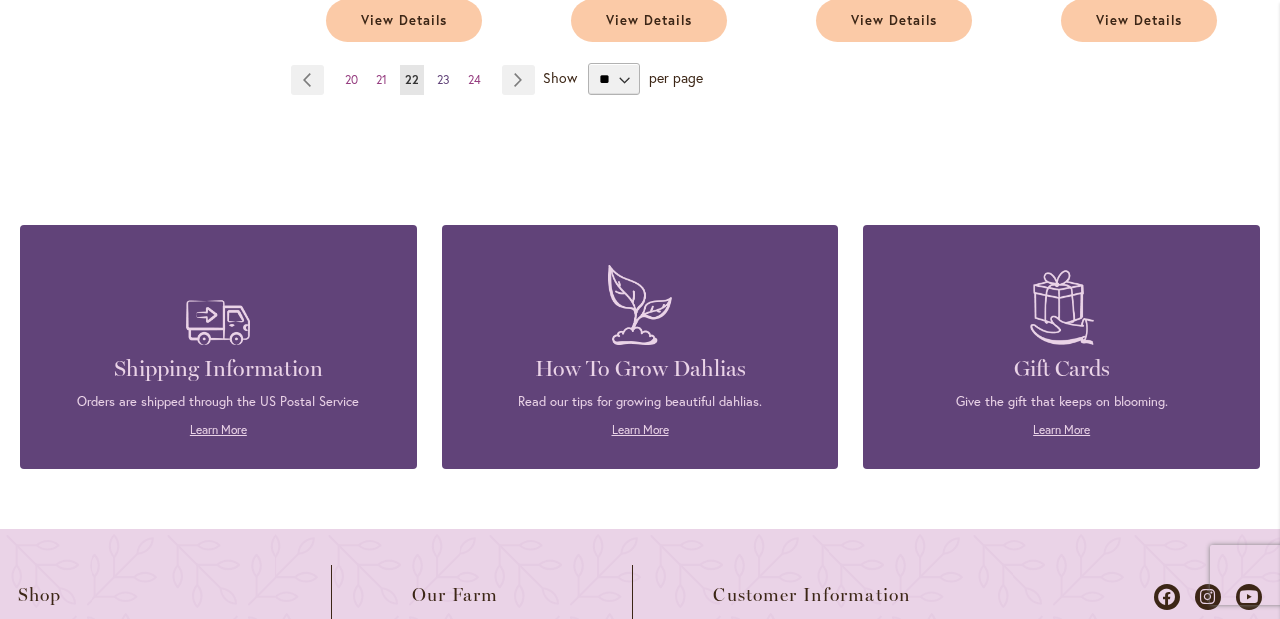 click on "23" at bounding box center (443, 79) 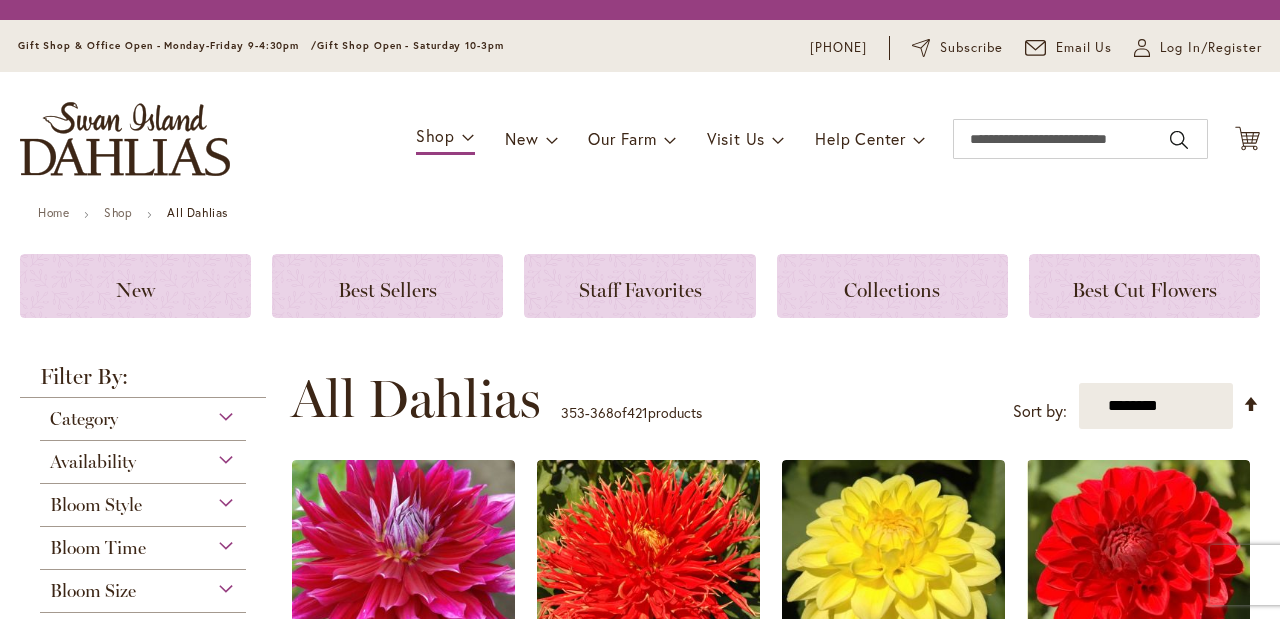 scroll, scrollTop: 0, scrollLeft: 0, axis: both 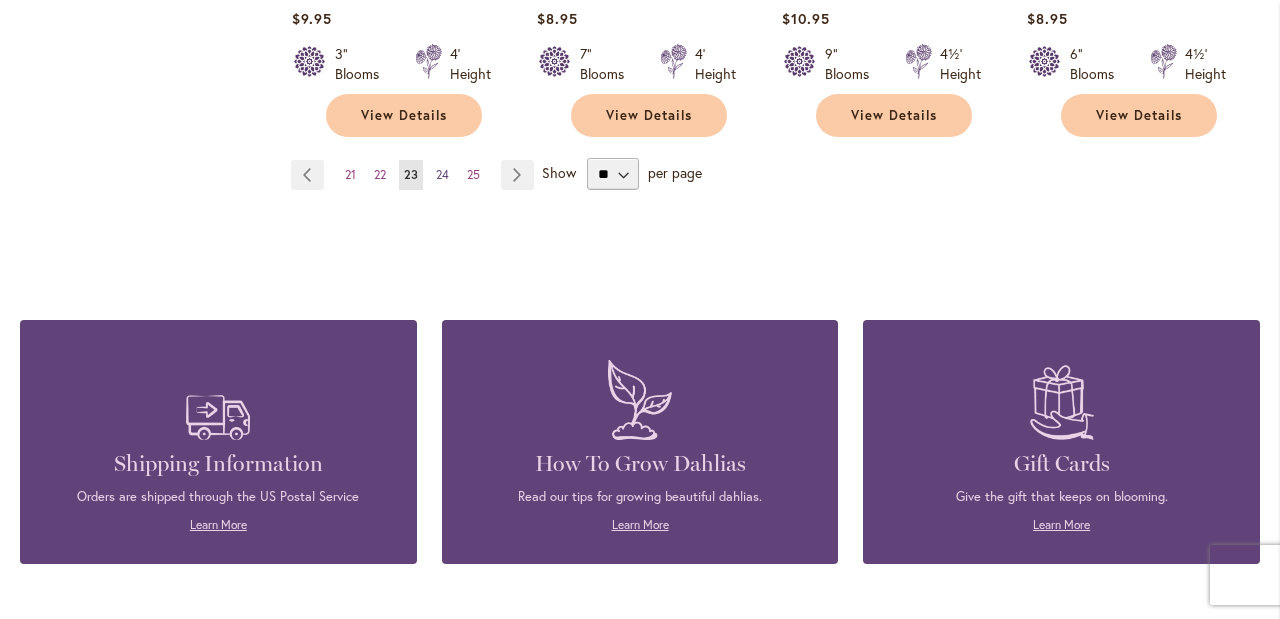 click on "24" at bounding box center [442, 174] 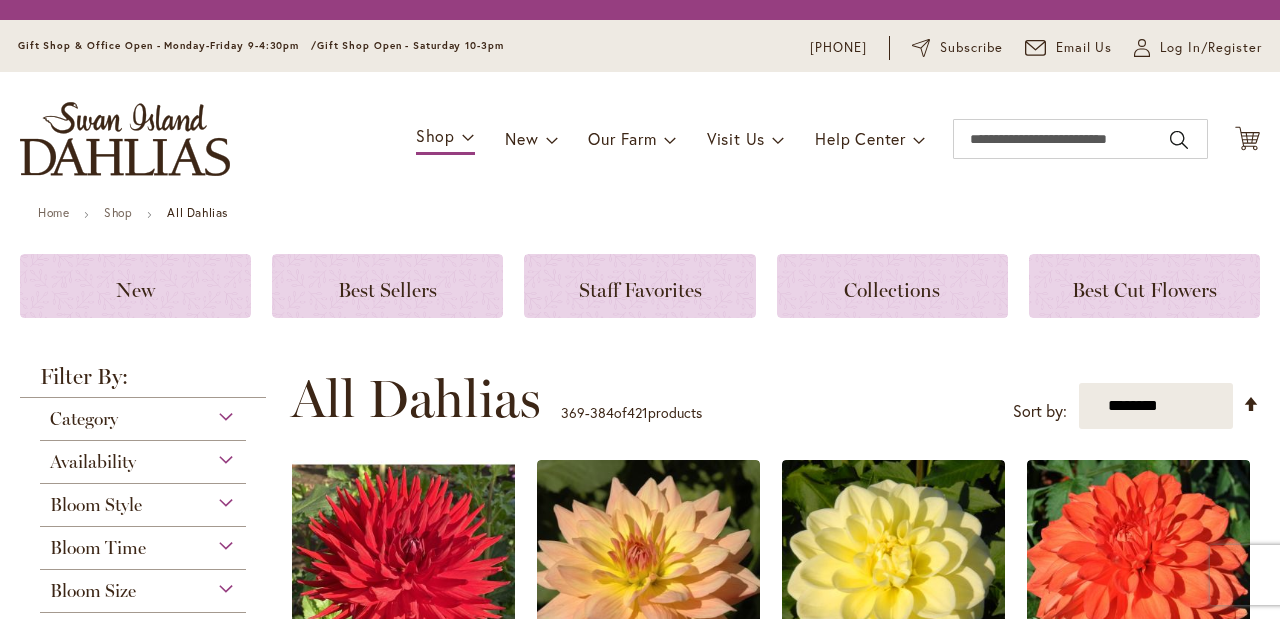 scroll, scrollTop: 0, scrollLeft: 0, axis: both 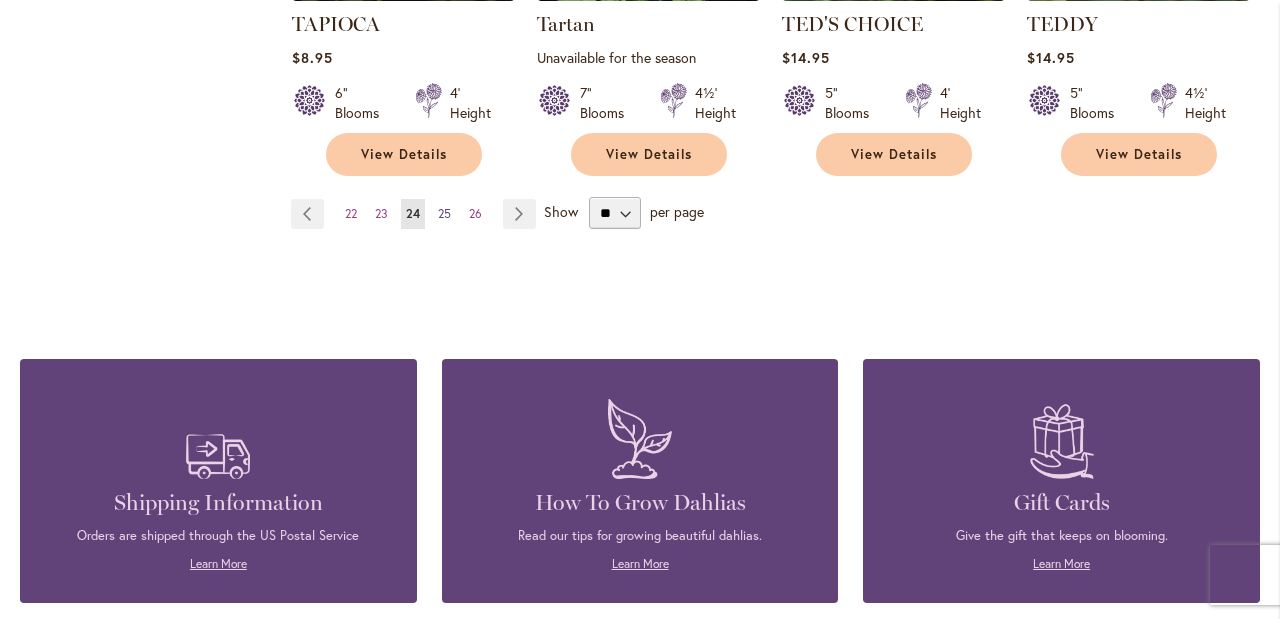 click on "25" at bounding box center [444, 213] 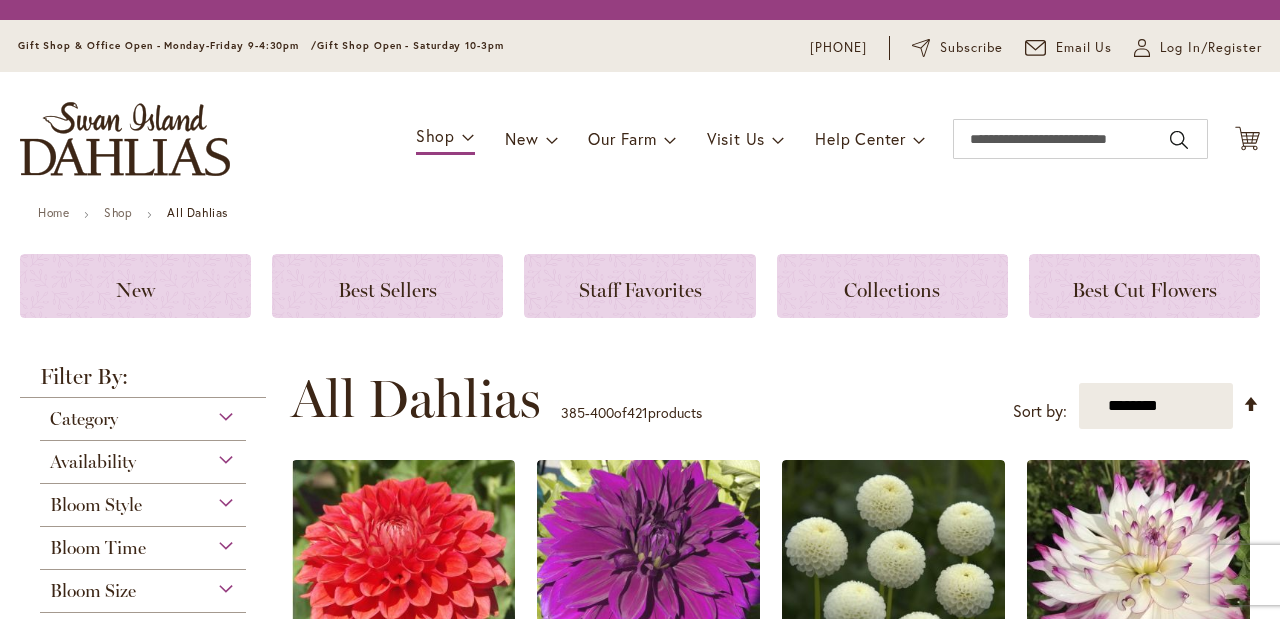 scroll, scrollTop: 0, scrollLeft: 0, axis: both 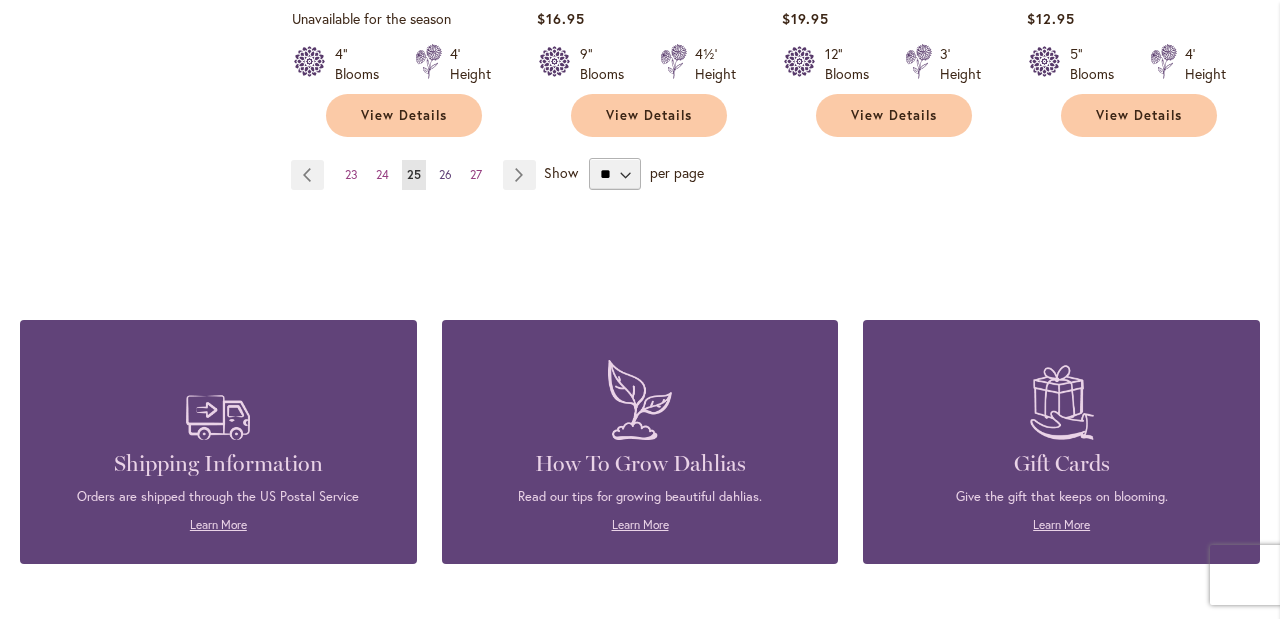 click on "26" at bounding box center [445, 174] 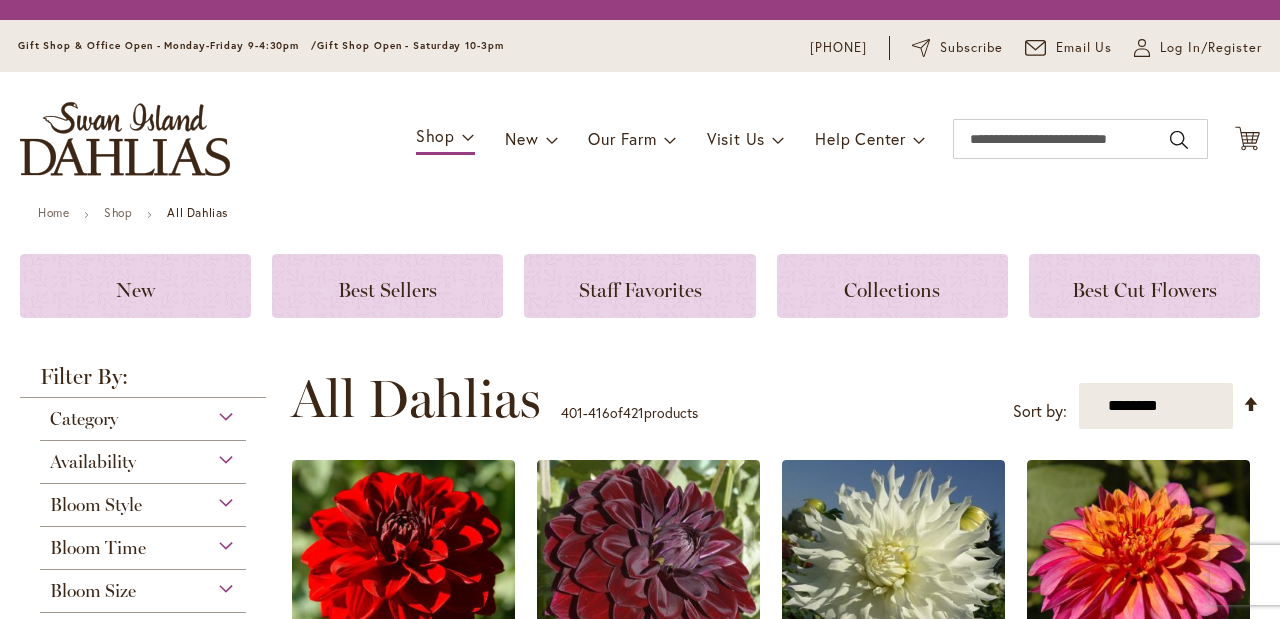 scroll, scrollTop: 0, scrollLeft: 0, axis: both 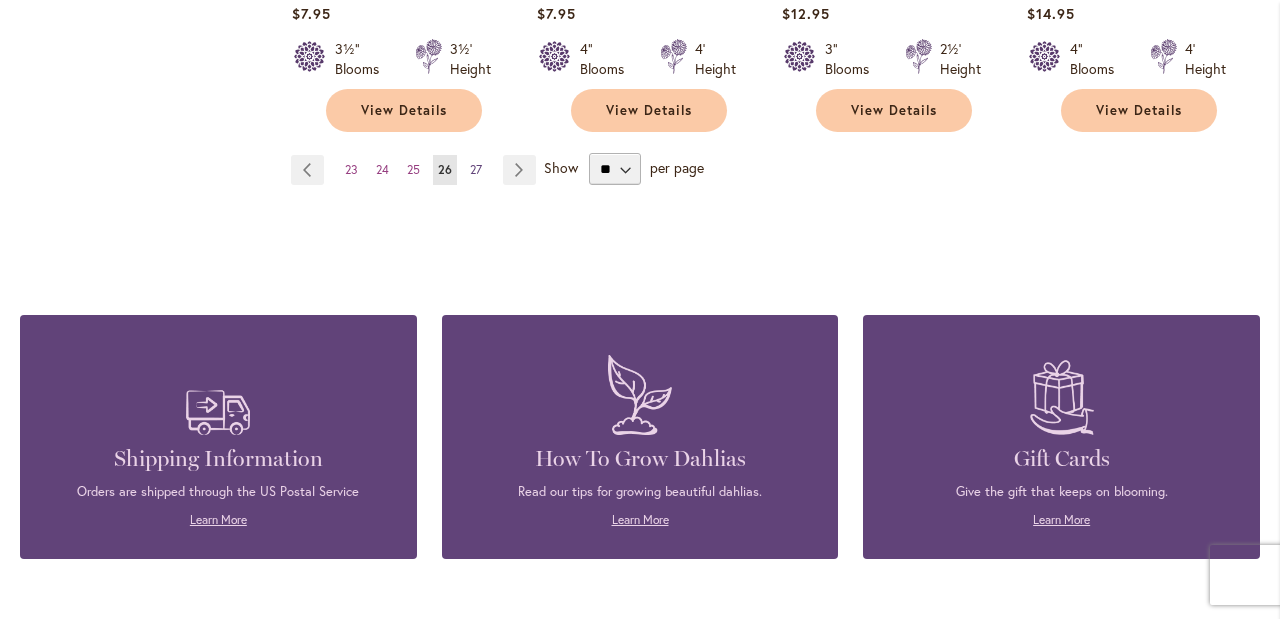 click on "27" at bounding box center [476, 169] 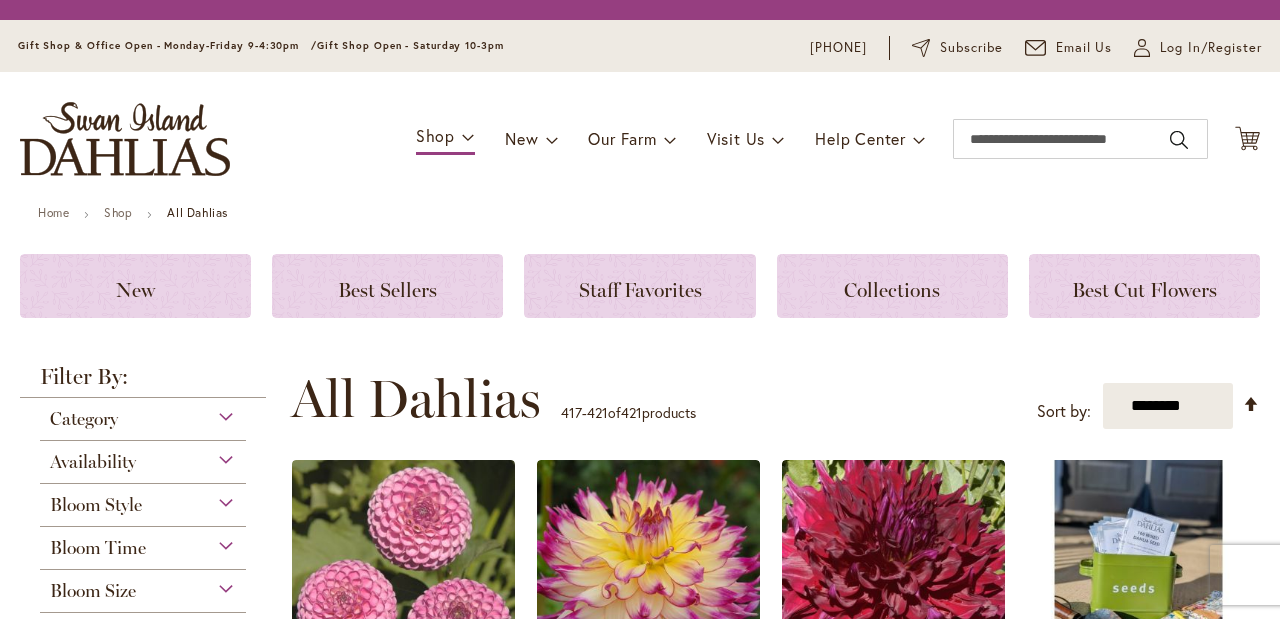 scroll, scrollTop: 0, scrollLeft: 0, axis: both 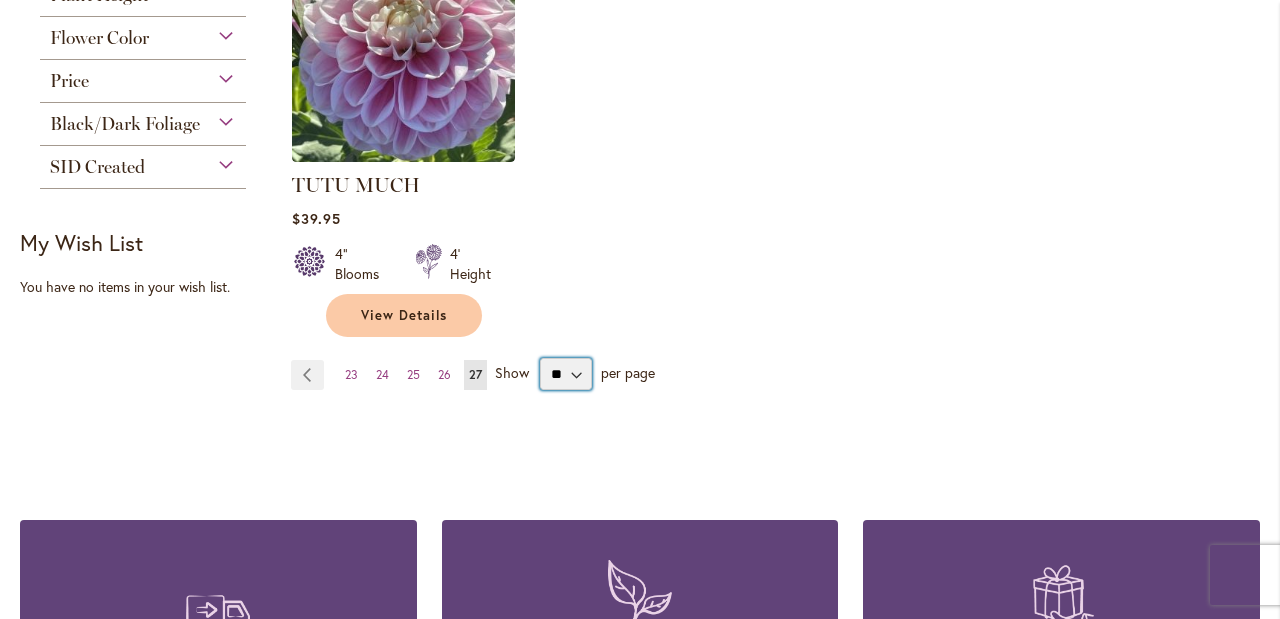 select on "**" 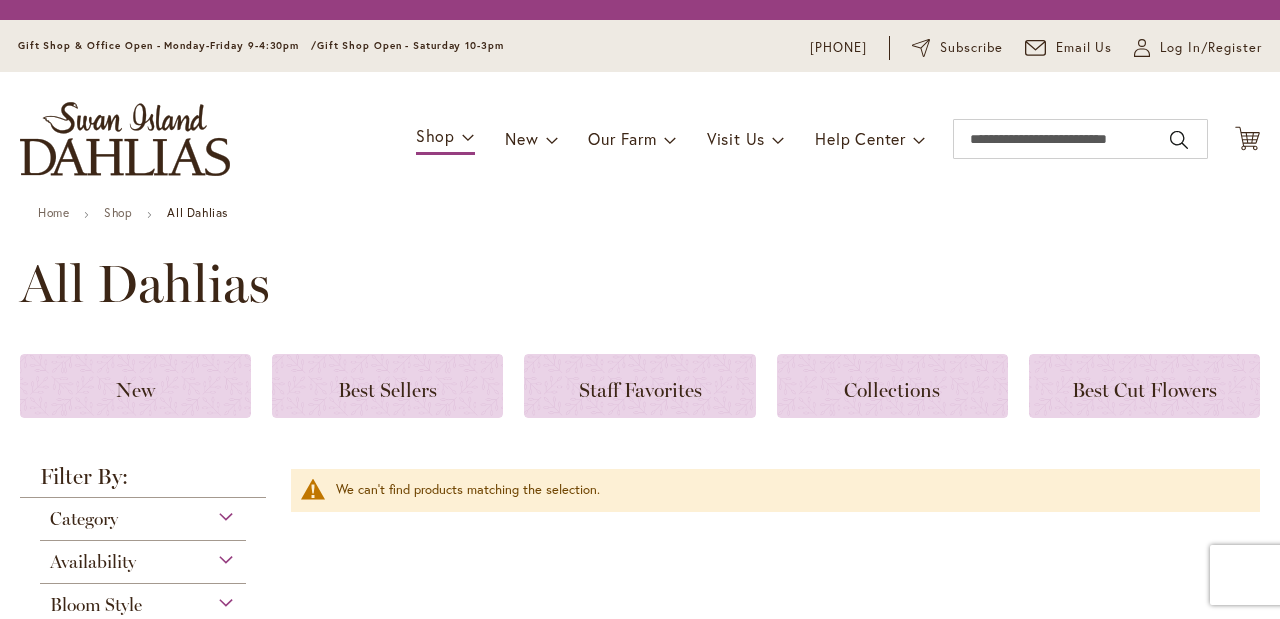 scroll, scrollTop: 0, scrollLeft: 0, axis: both 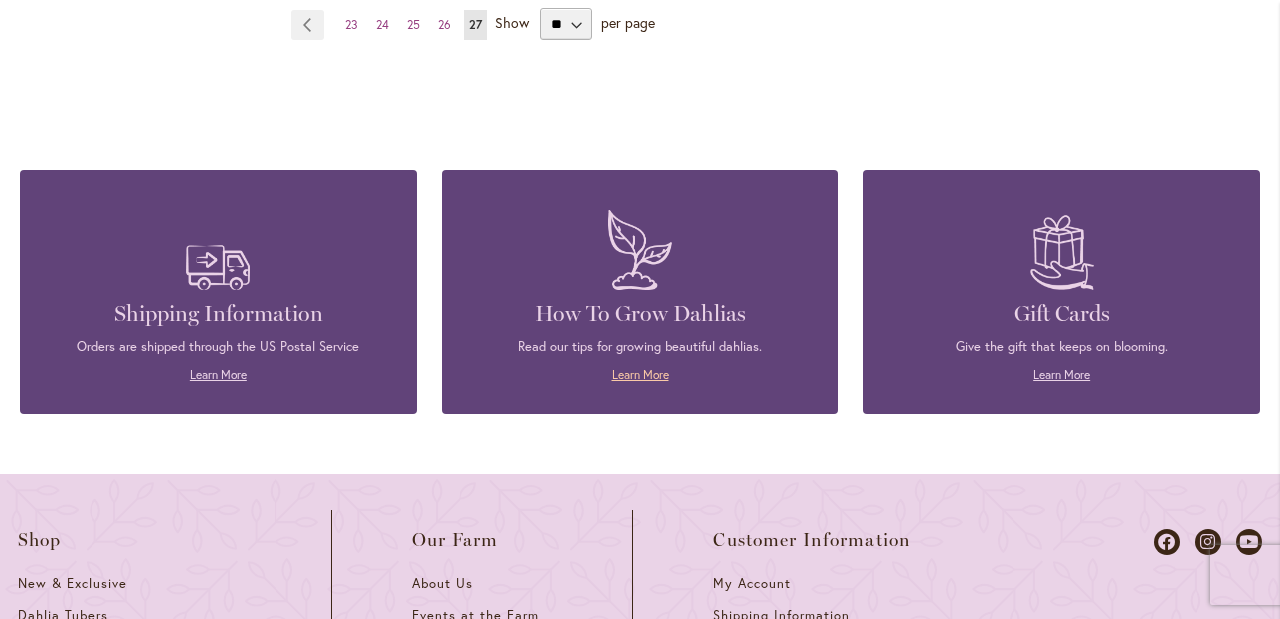 click on "Learn More" at bounding box center (640, 374) 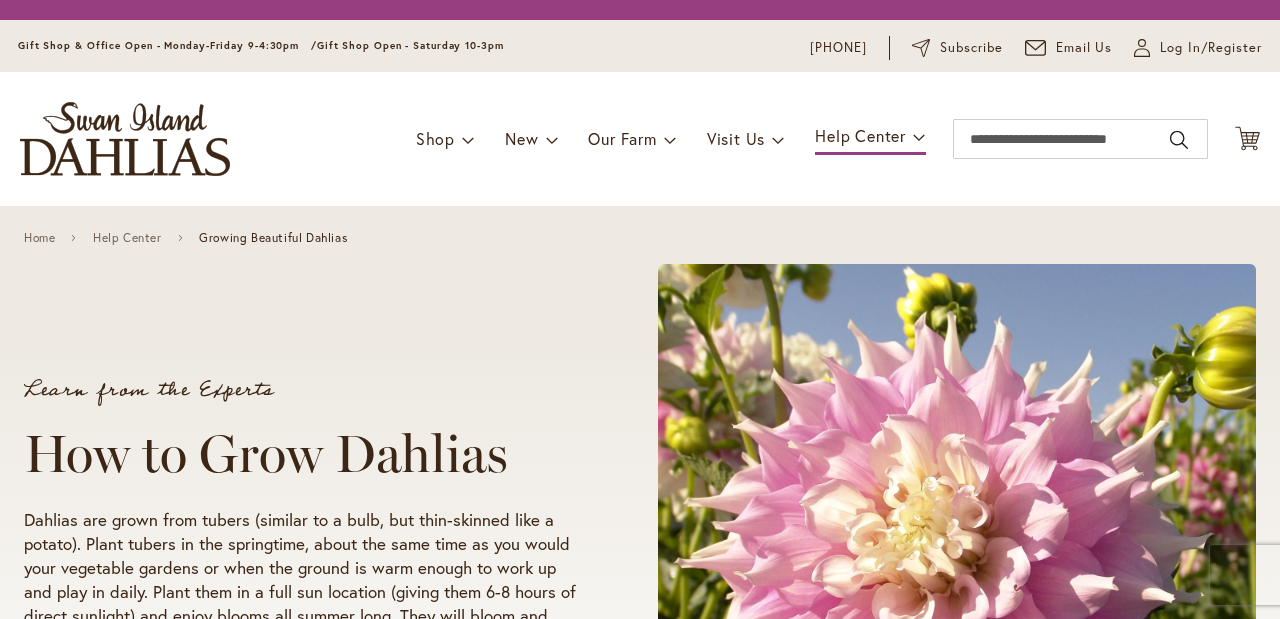 scroll, scrollTop: 0, scrollLeft: 0, axis: both 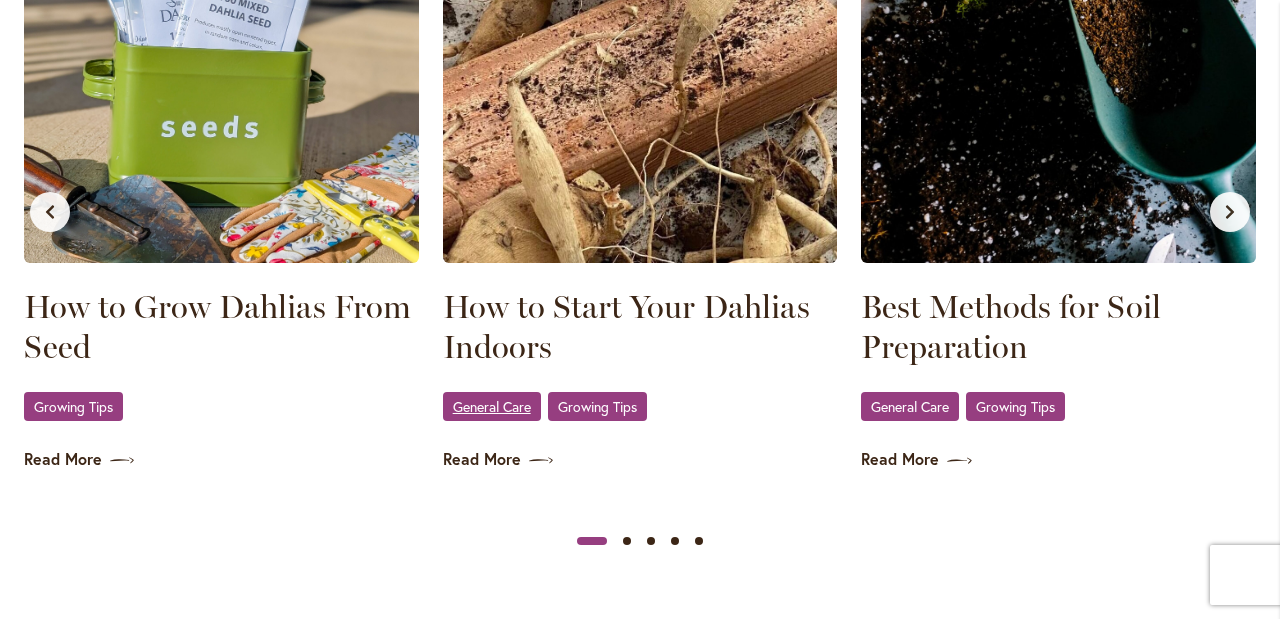 click on "General Care" at bounding box center (492, 406) 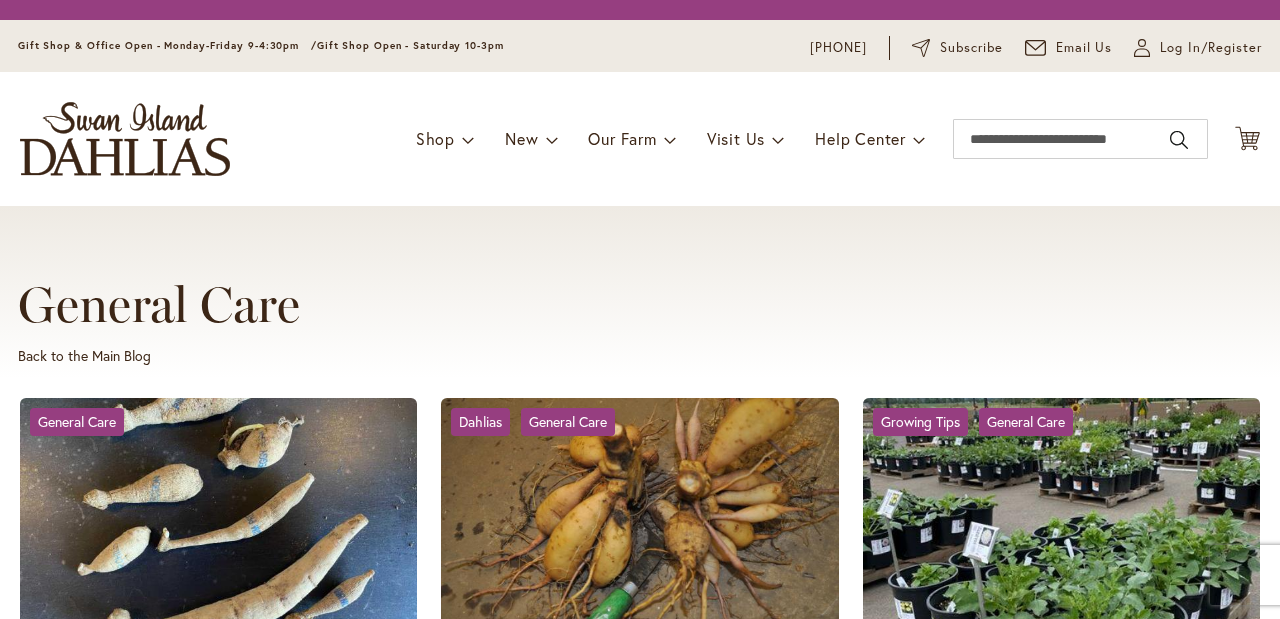 scroll, scrollTop: 0, scrollLeft: 0, axis: both 